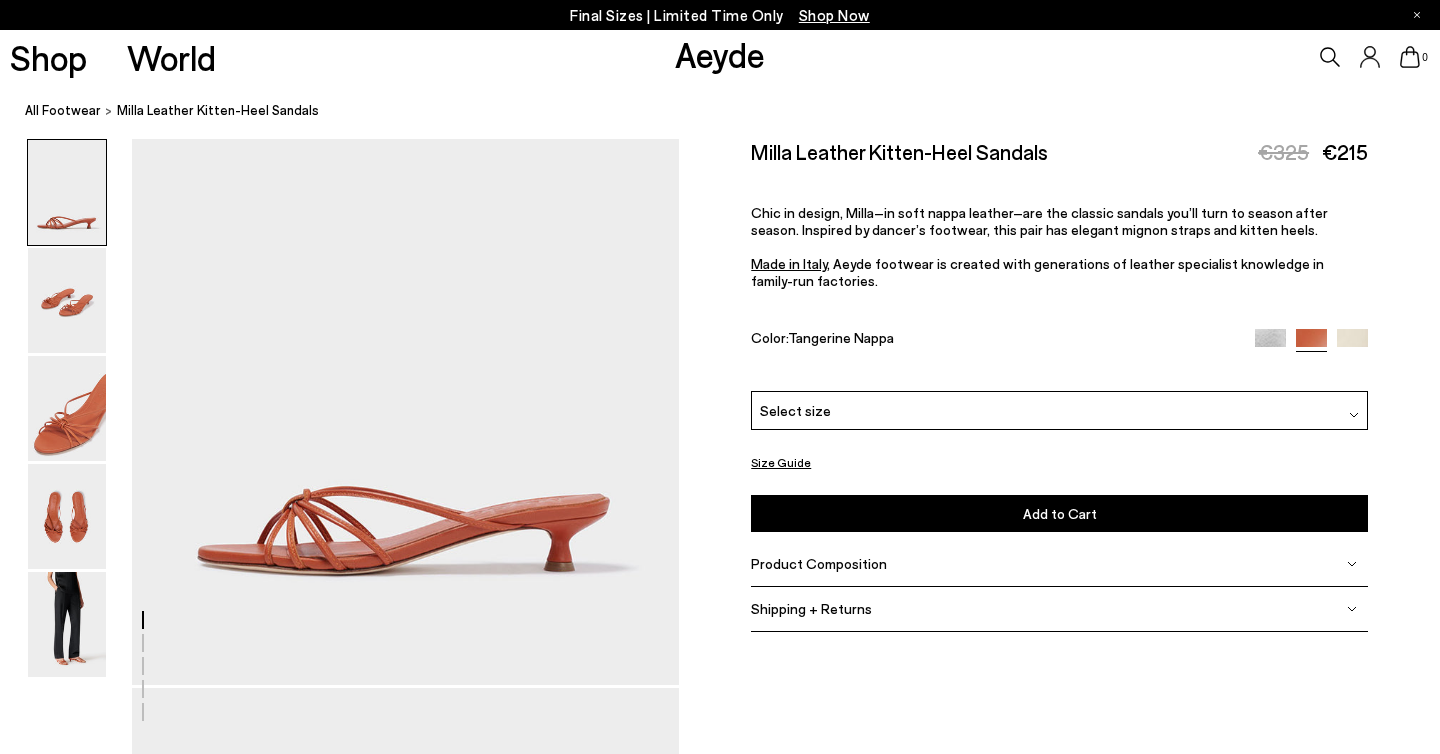 scroll, scrollTop: 192, scrollLeft: 0, axis: vertical 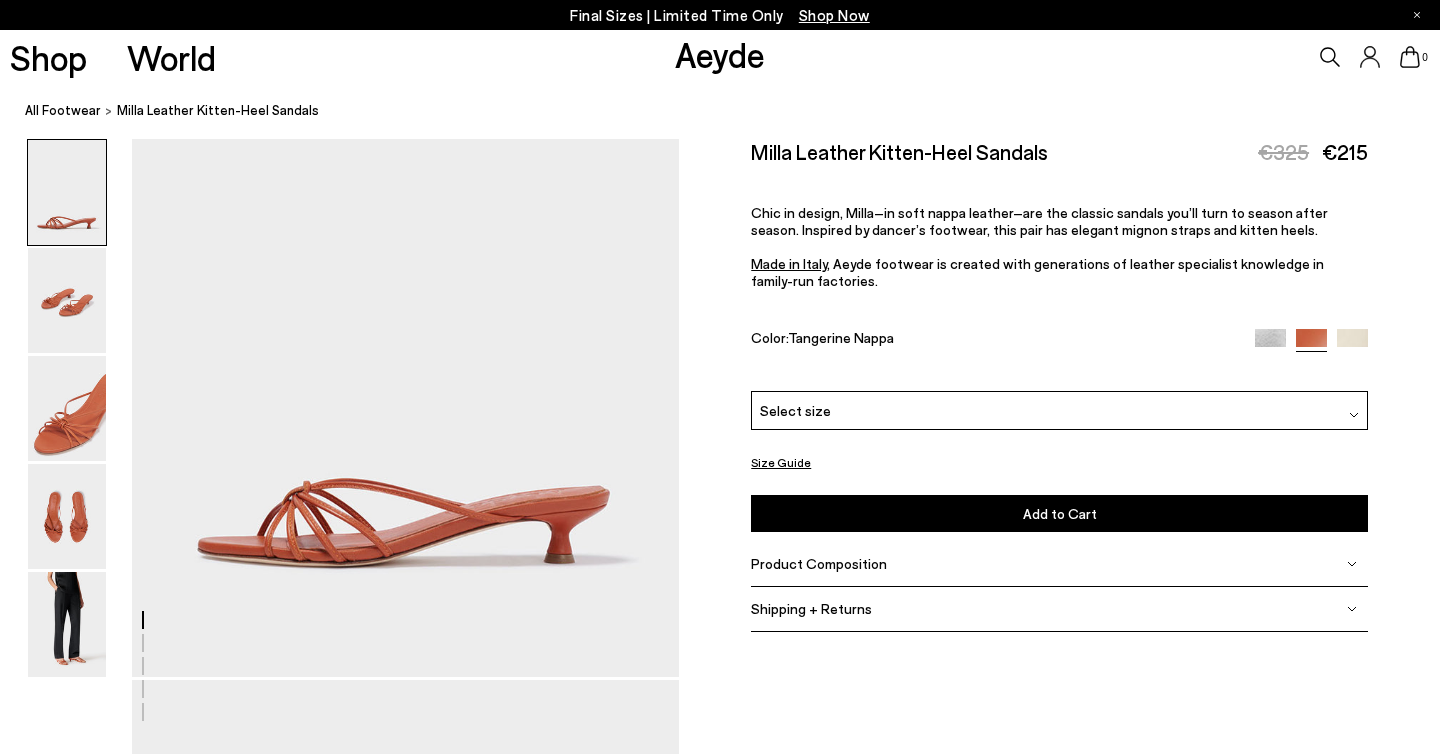 click on "Select size" at bounding box center (1059, 410) 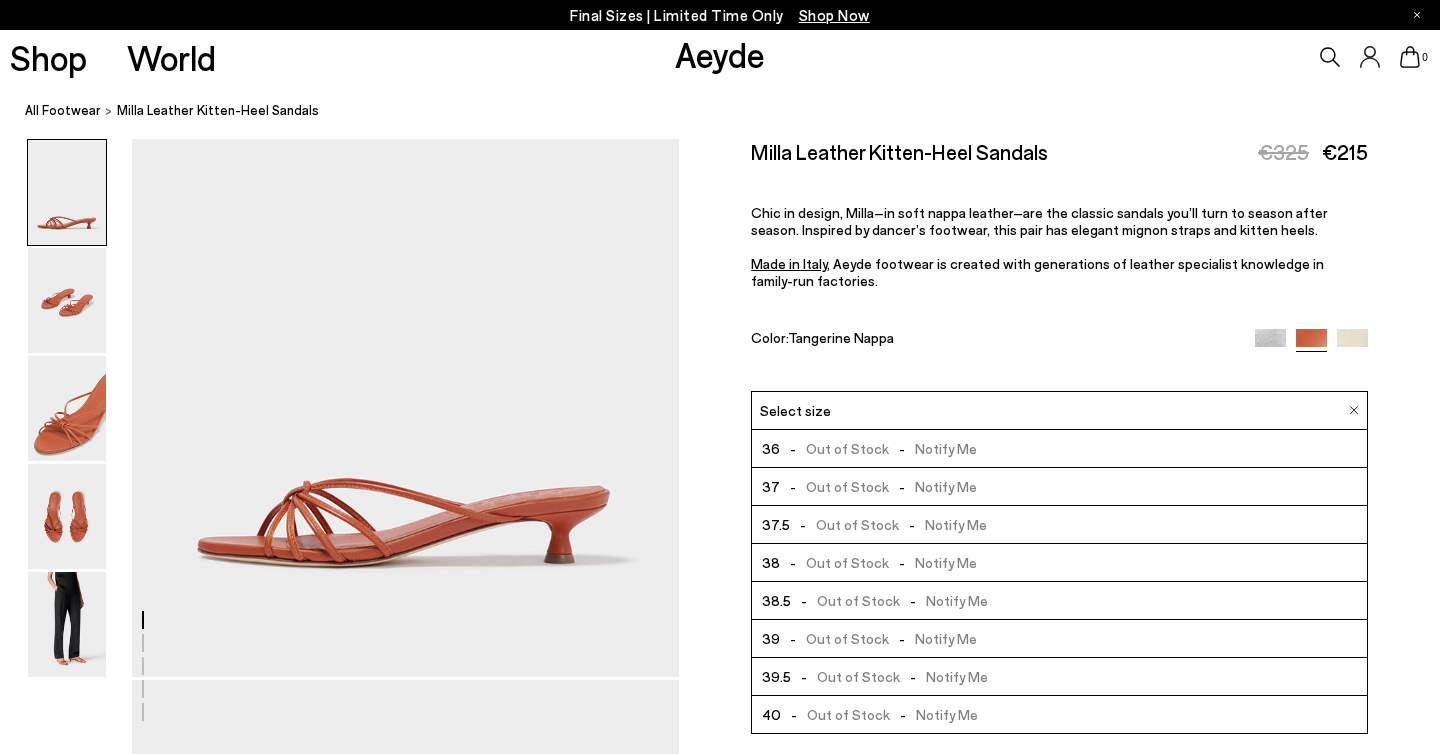 click on "Color:  Tangerine Nappa" at bounding box center (993, 339) 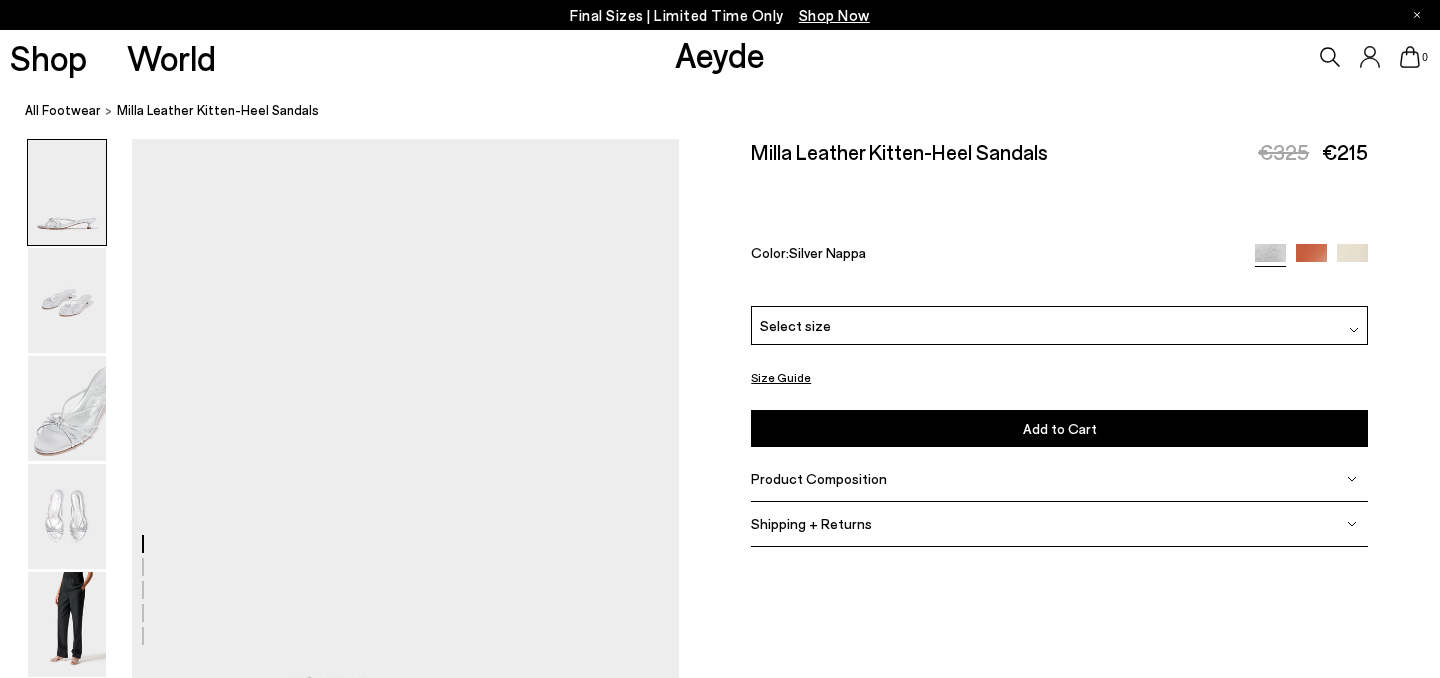 scroll, scrollTop: 0, scrollLeft: 0, axis: both 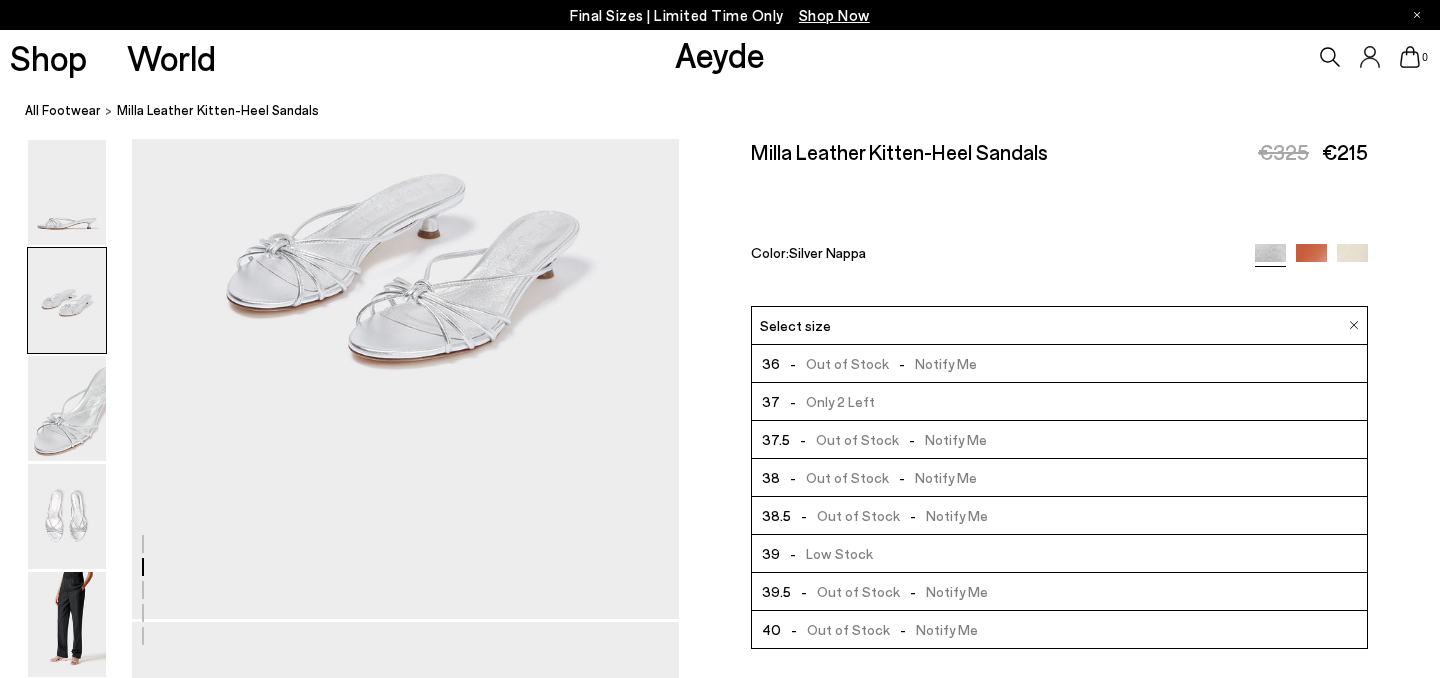 click on "- Only 2 Left" at bounding box center (827, 401) 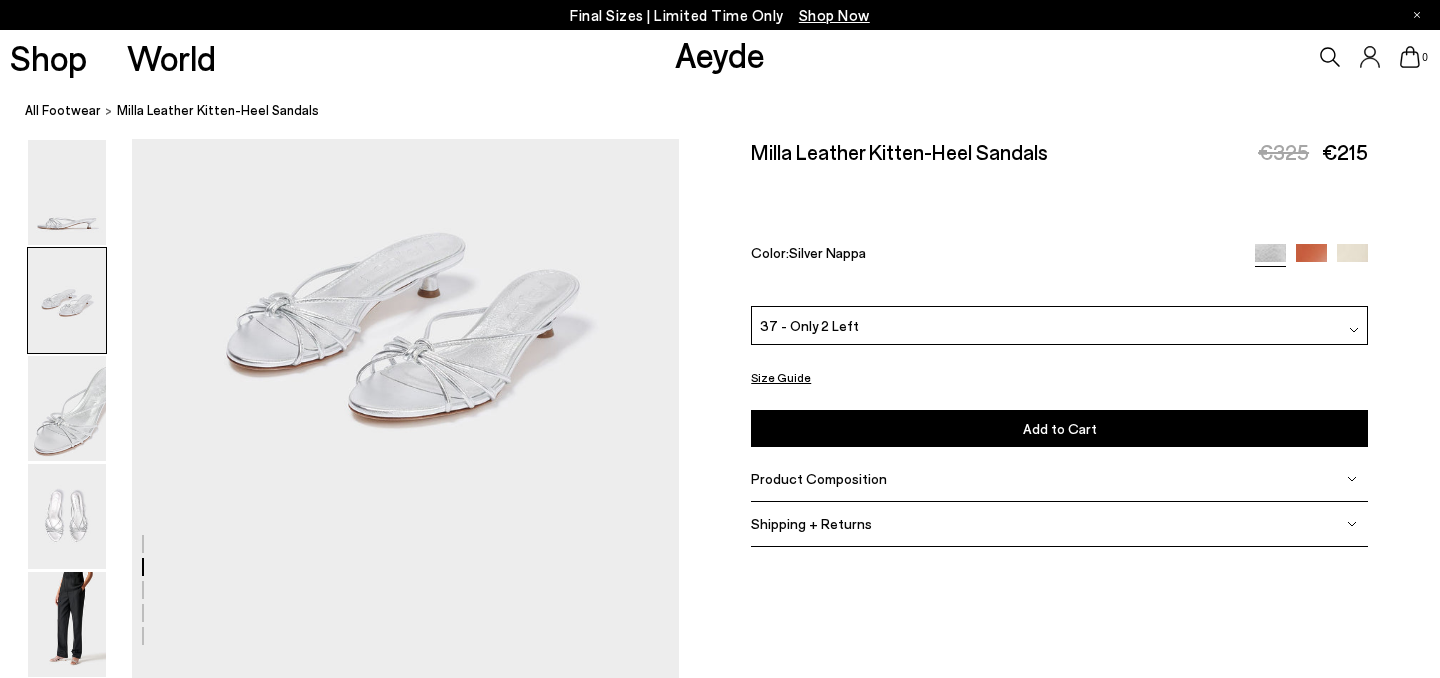 scroll, scrollTop: 925, scrollLeft: 0, axis: vertical 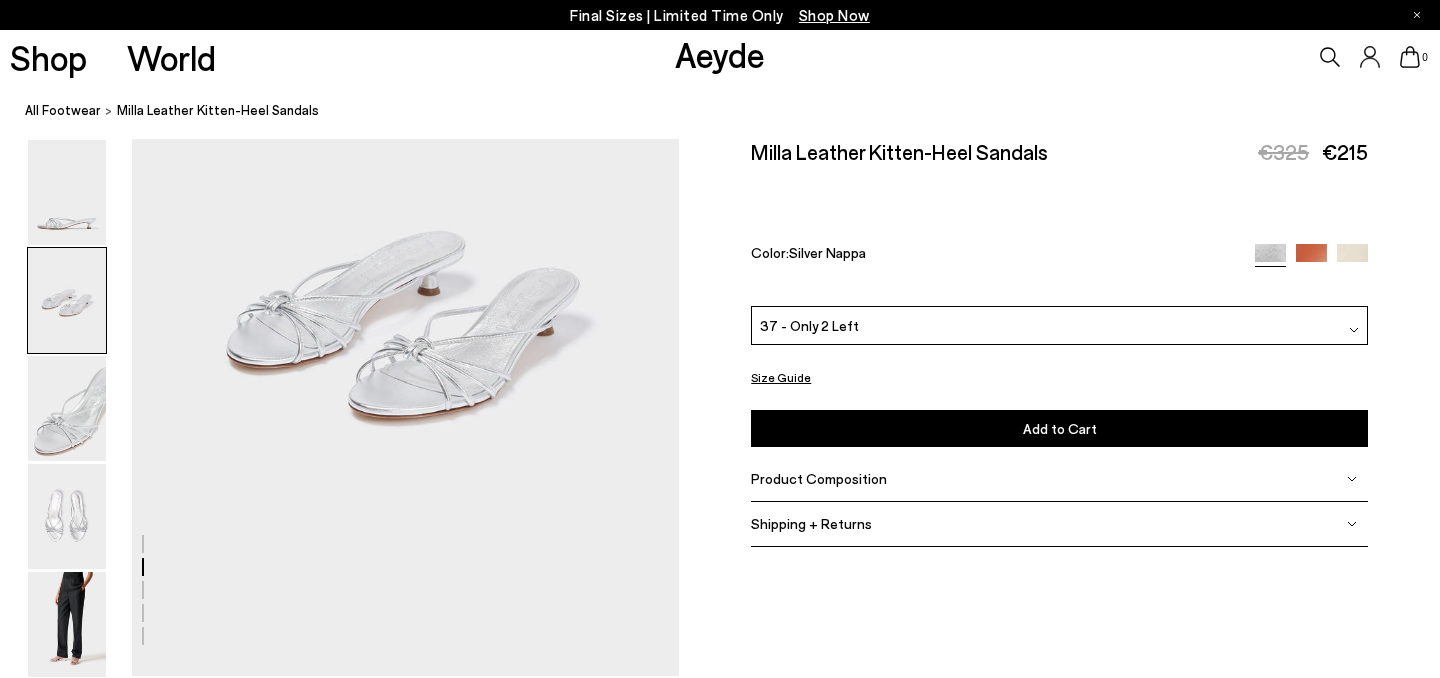 click at bounding box center (1311, 258) 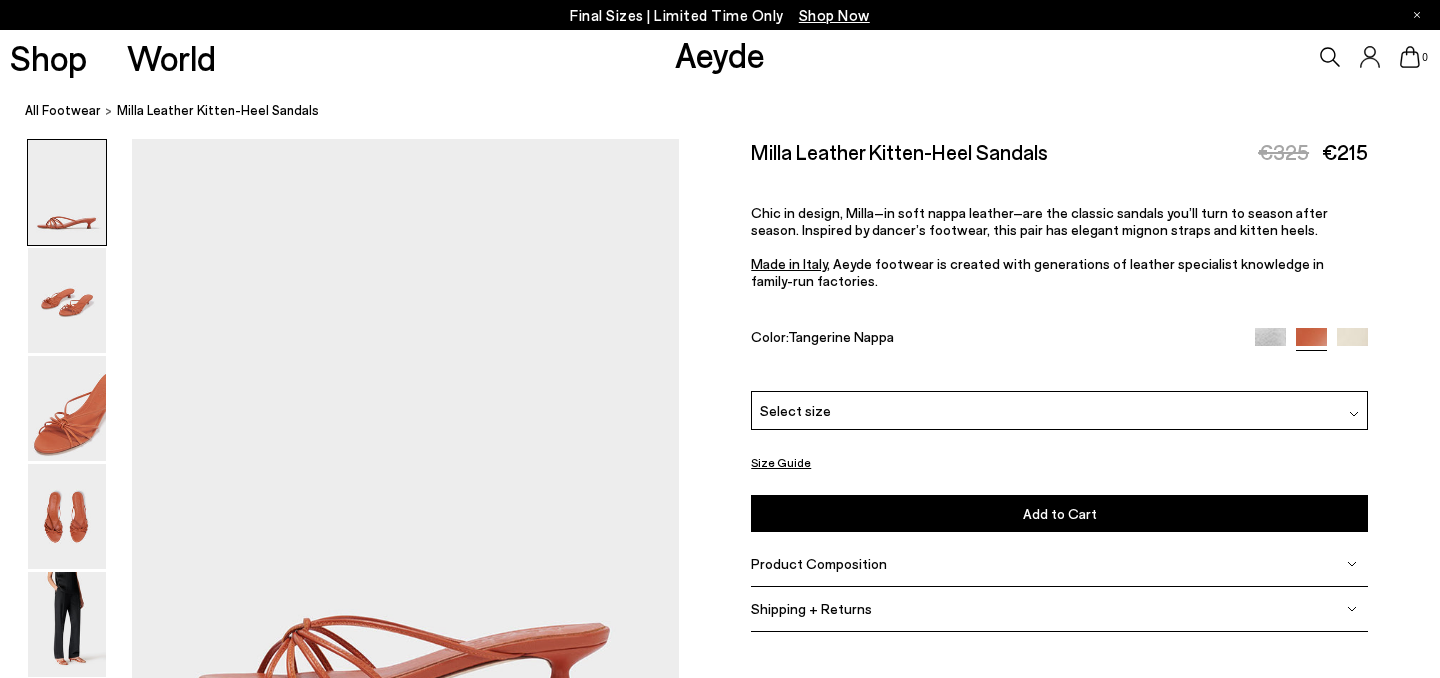 scroll, scrollTop: 0, scrollLeft: 0, axis: both 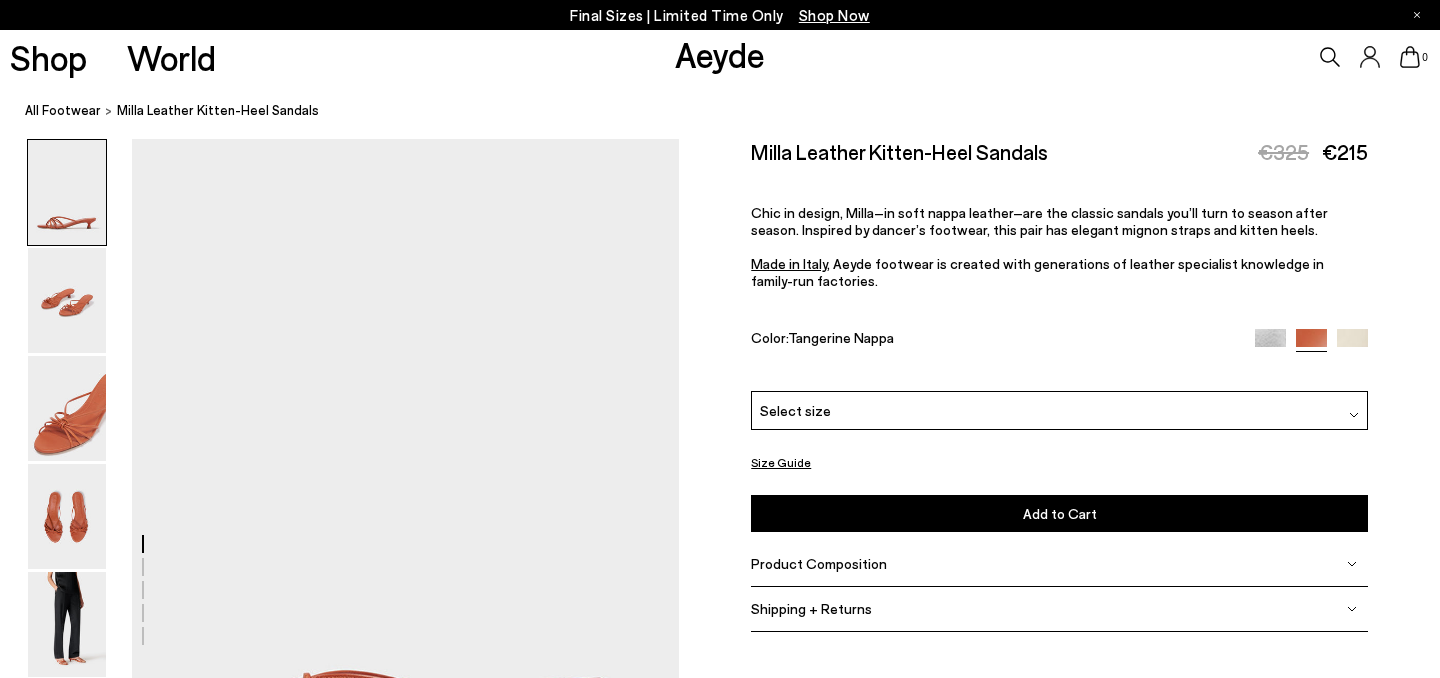 click at bounding box center [1270, 344] 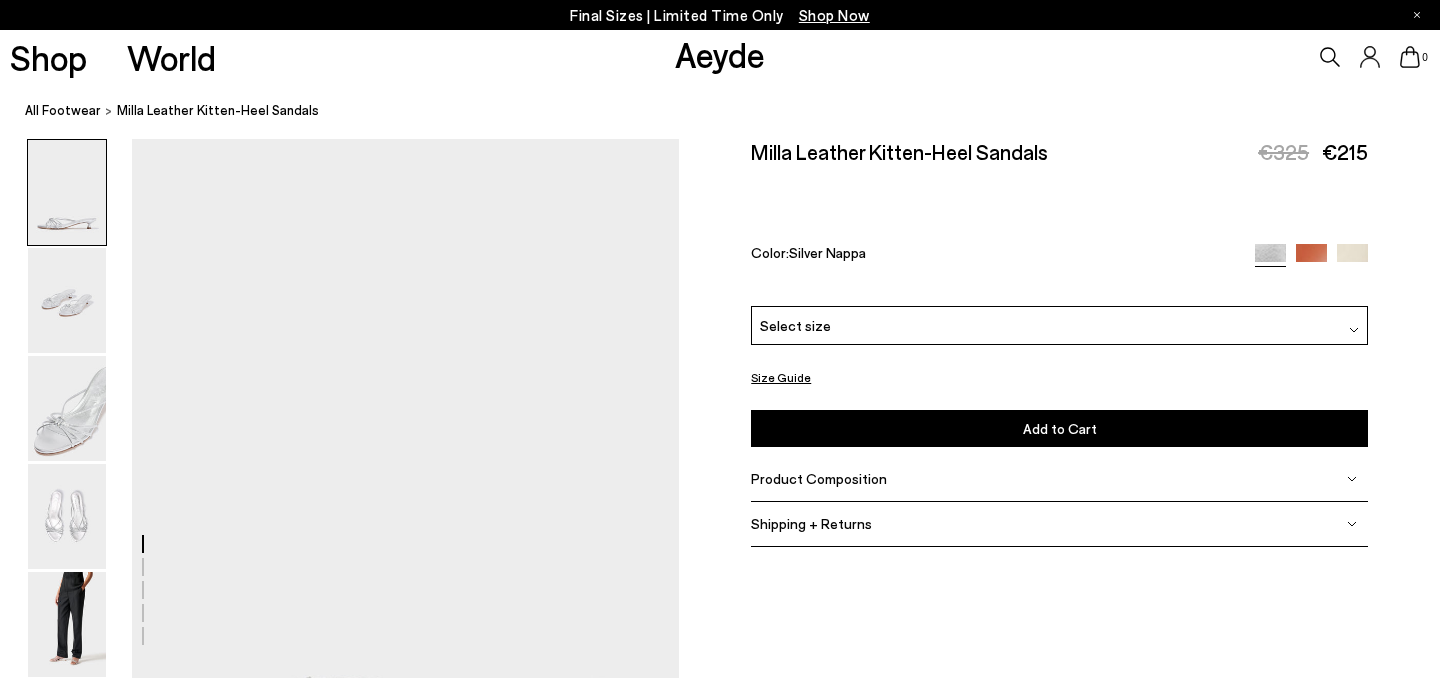 scroll, scrollTop: 0, scrollLeft: 0, axis: both 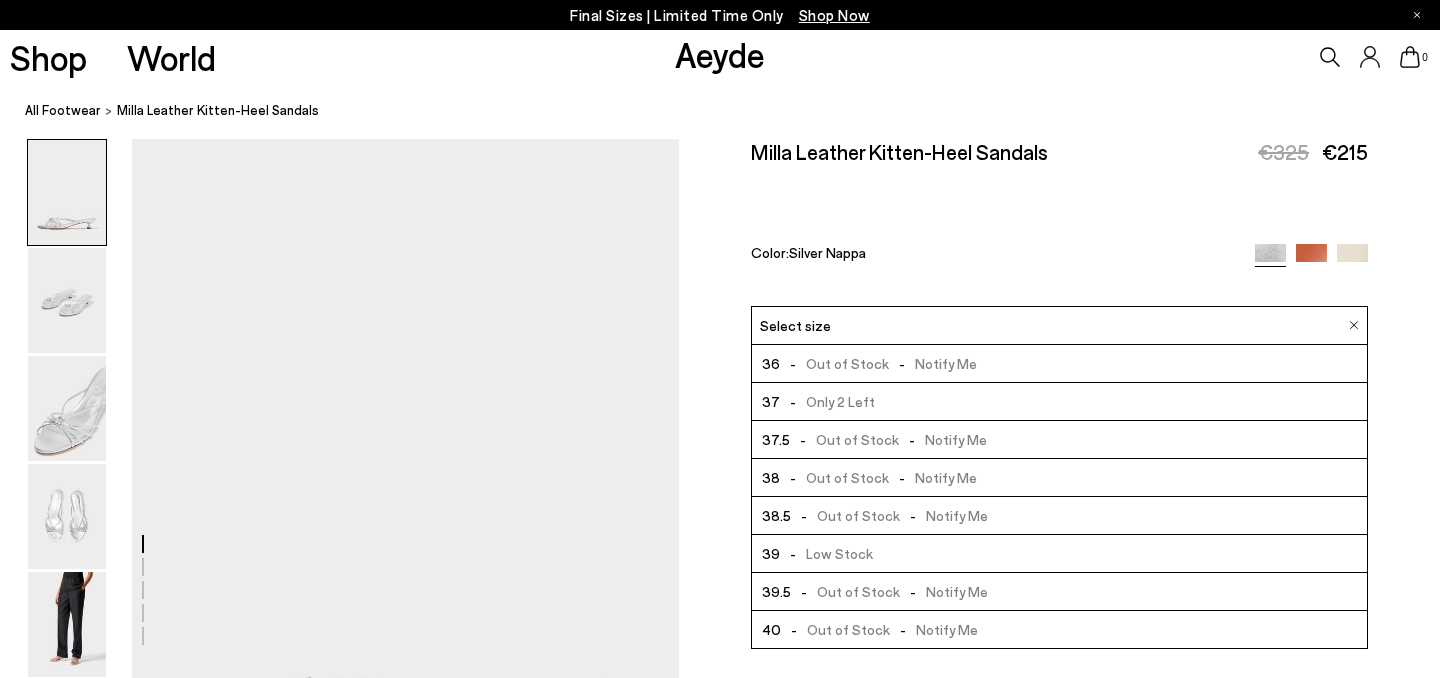 click on "37
- Only 2 Left" at bounding box center (1059, 402) 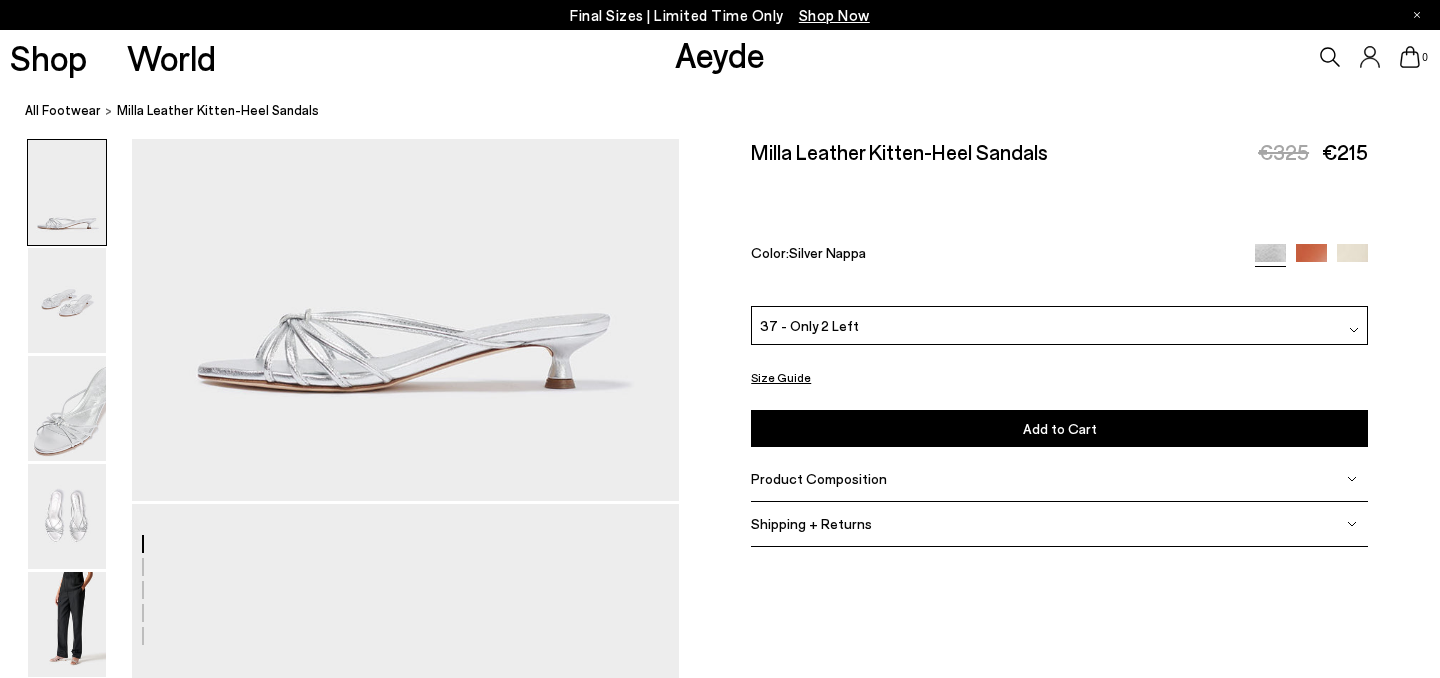 scroll, scrollTop: 367, scrollLeft: 0, axis: vertical 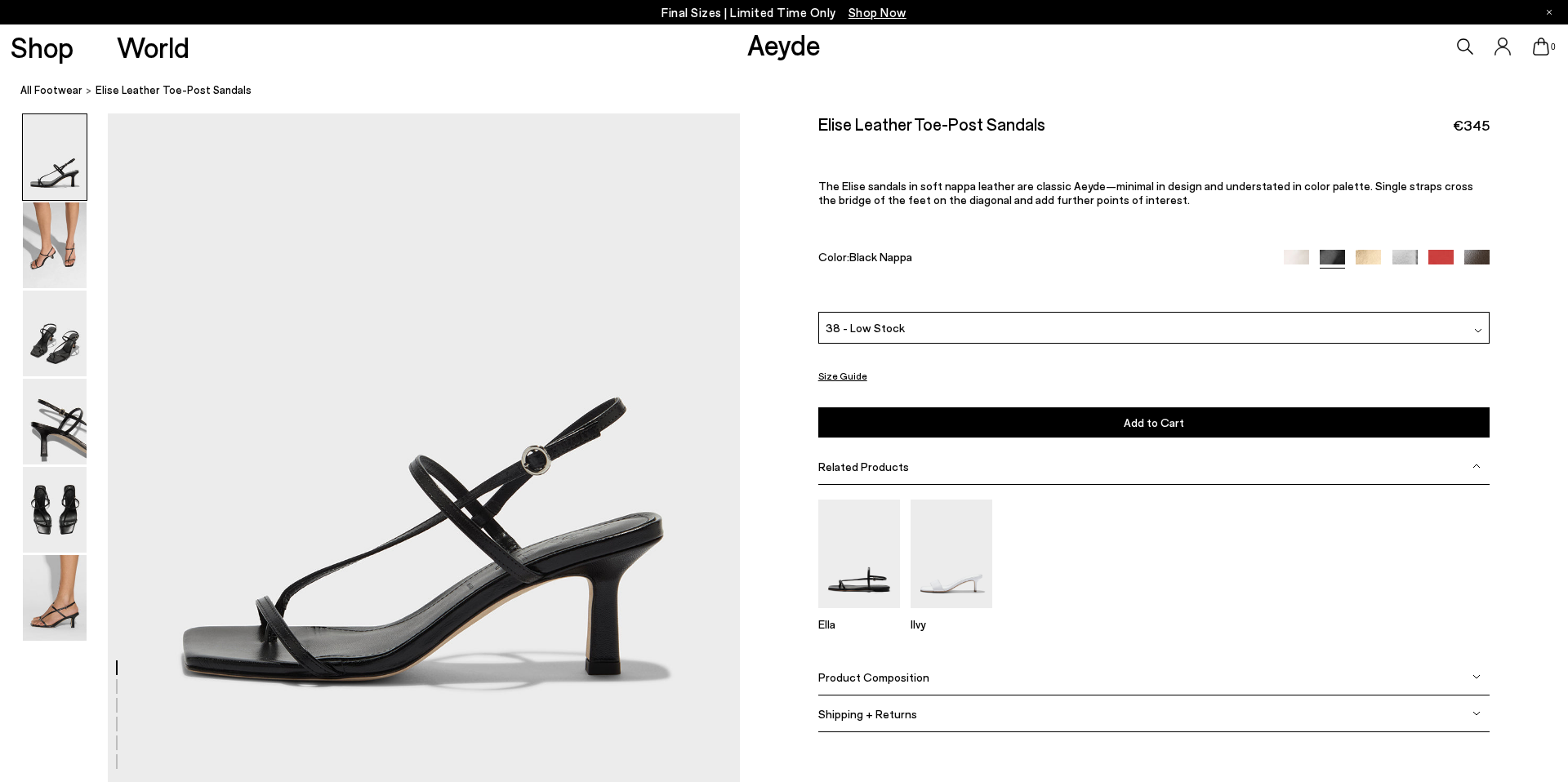 click on "Aeyde" at bounding box center (784, 44) 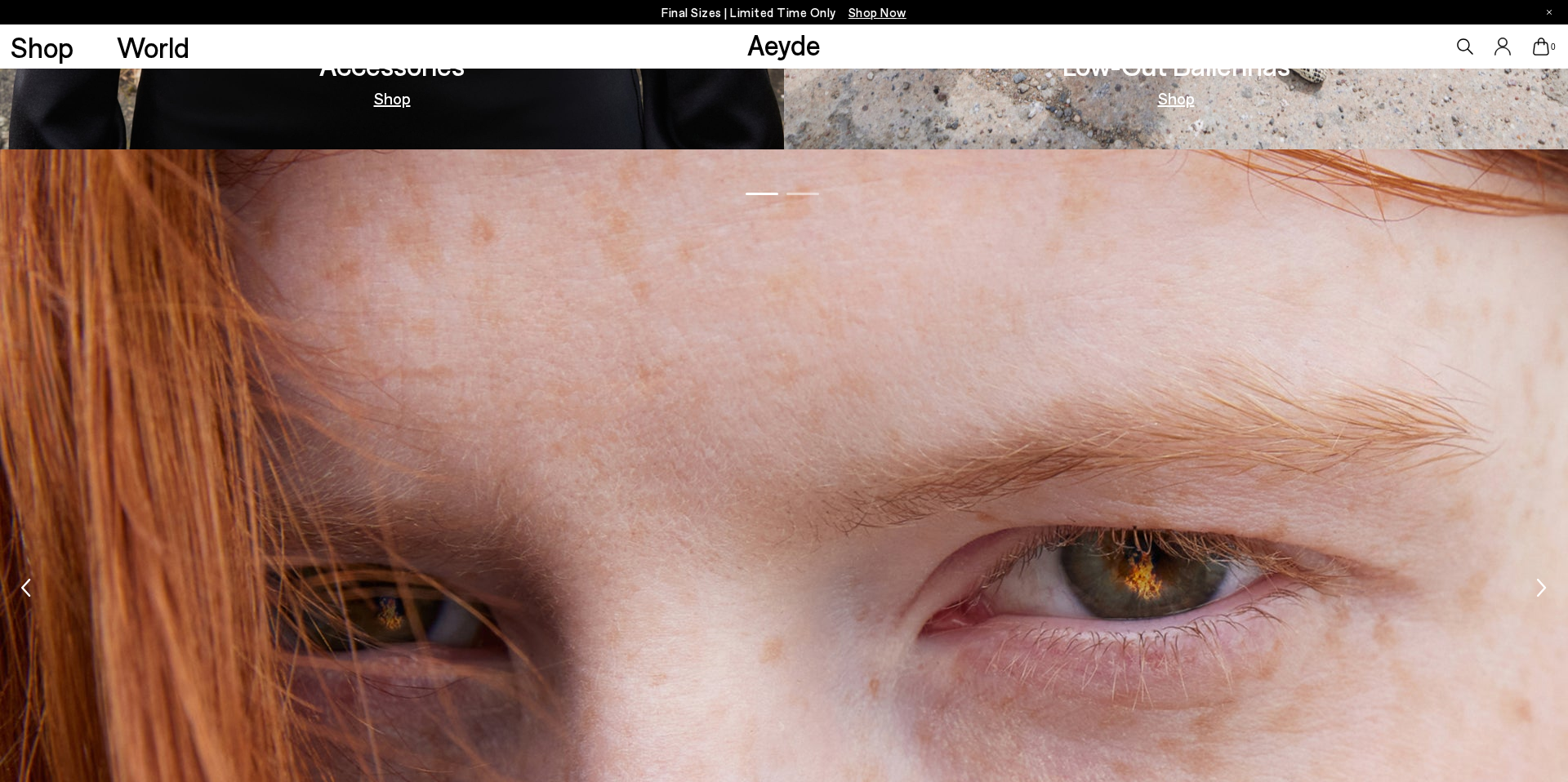 scroll, scrollTop: 3478, scrollLeft: 0, axis: vertical 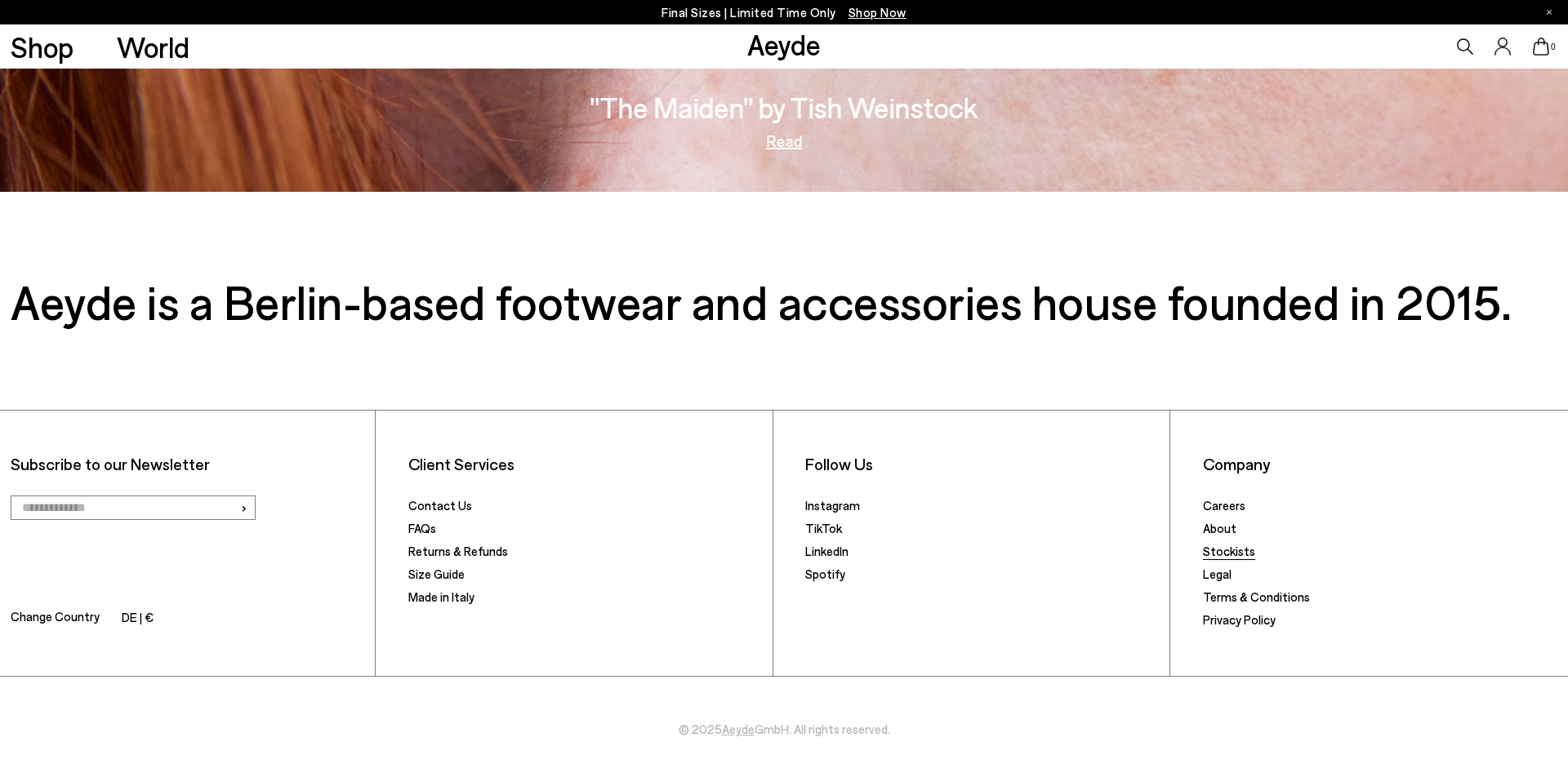 click on "Stockists" at bounding box center (1229, 551) 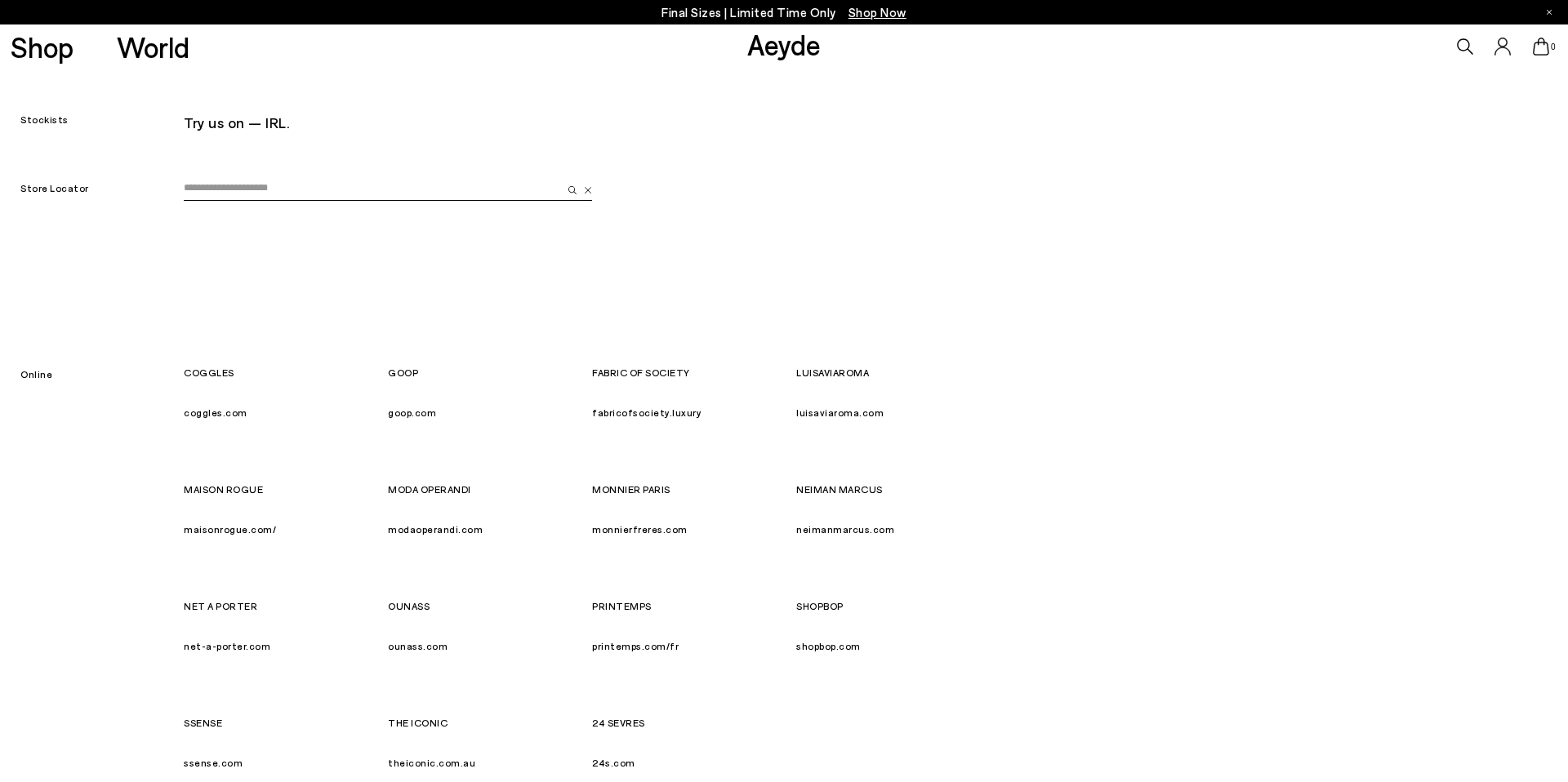 scroll, scrollTop: 0, scrollLeft: 0, axis: both 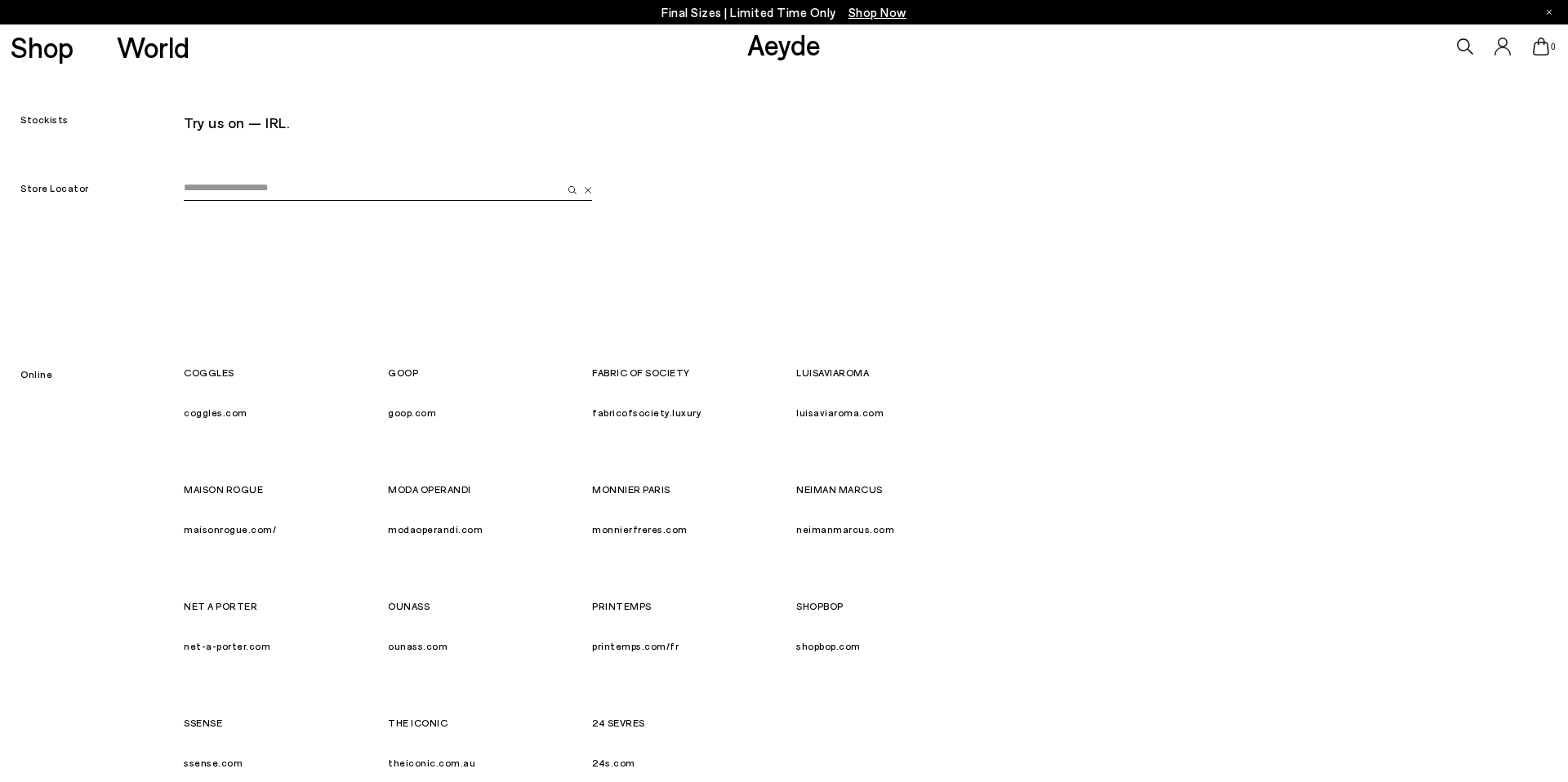 click on "coggles.com" at bounding box center [216, 412] 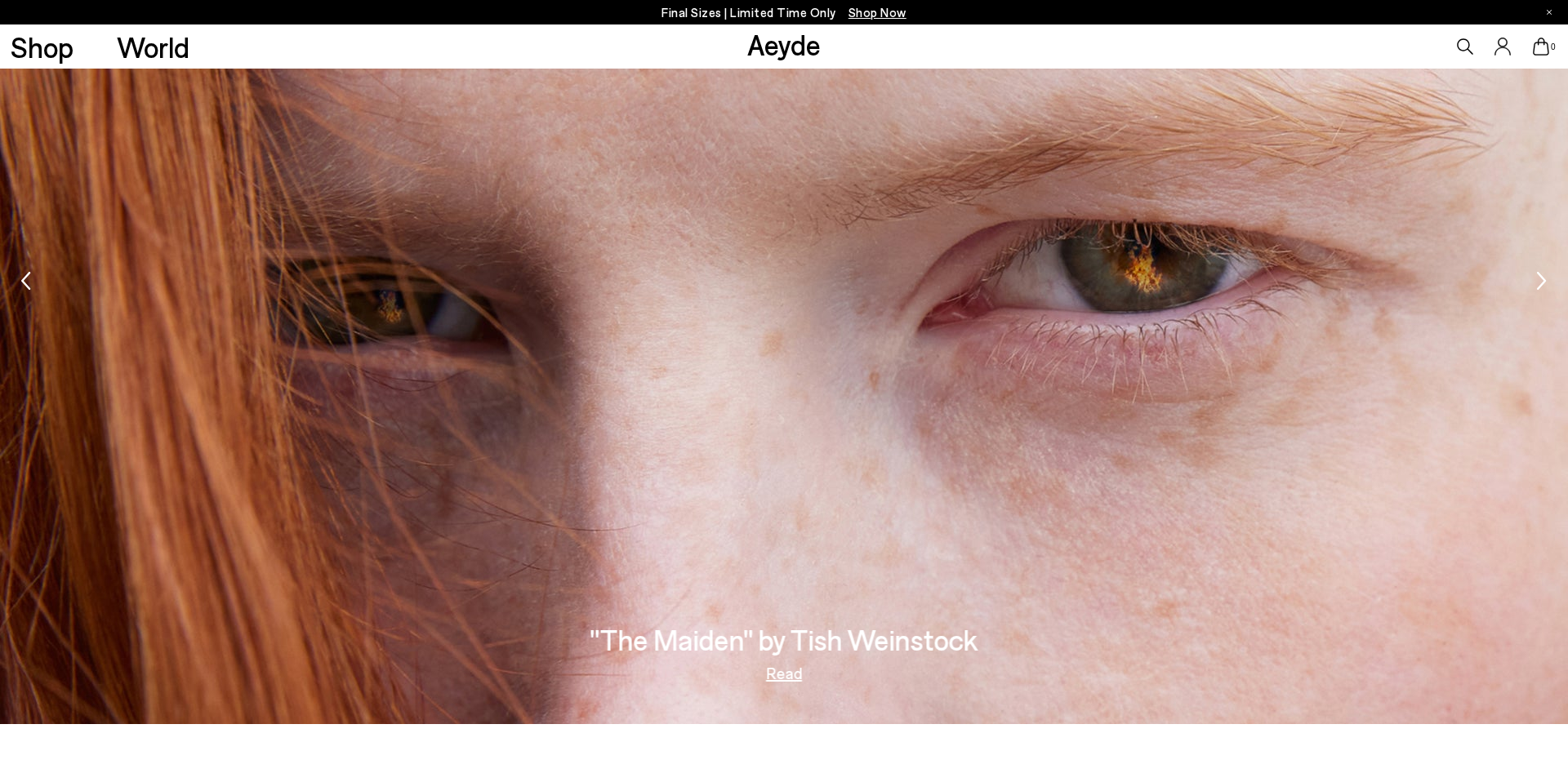scroll, scrollTop: 3478, scrollLeft: 0, axis: vertical 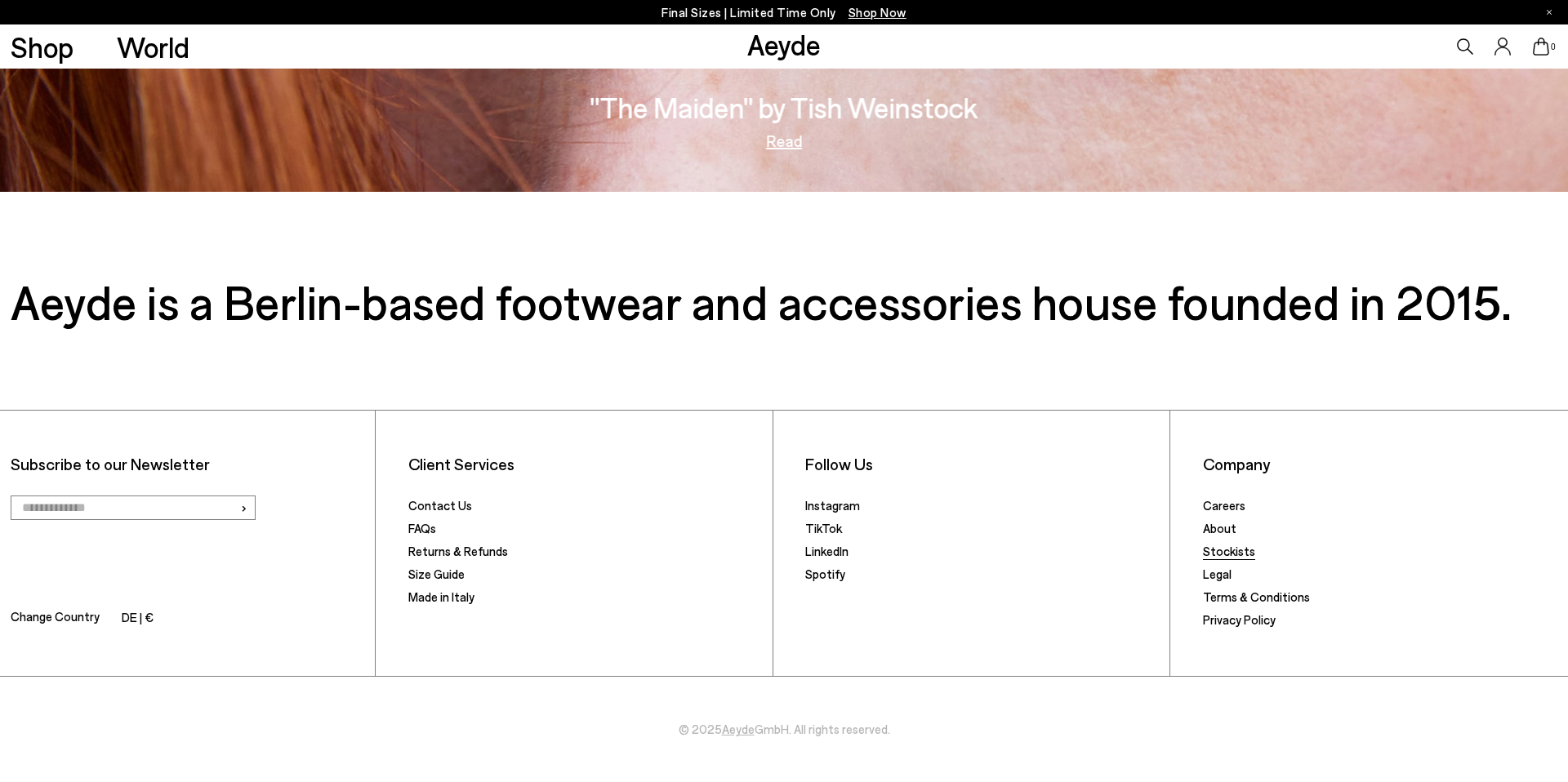 click on "Stockists" at bounding box center (1229, 551) 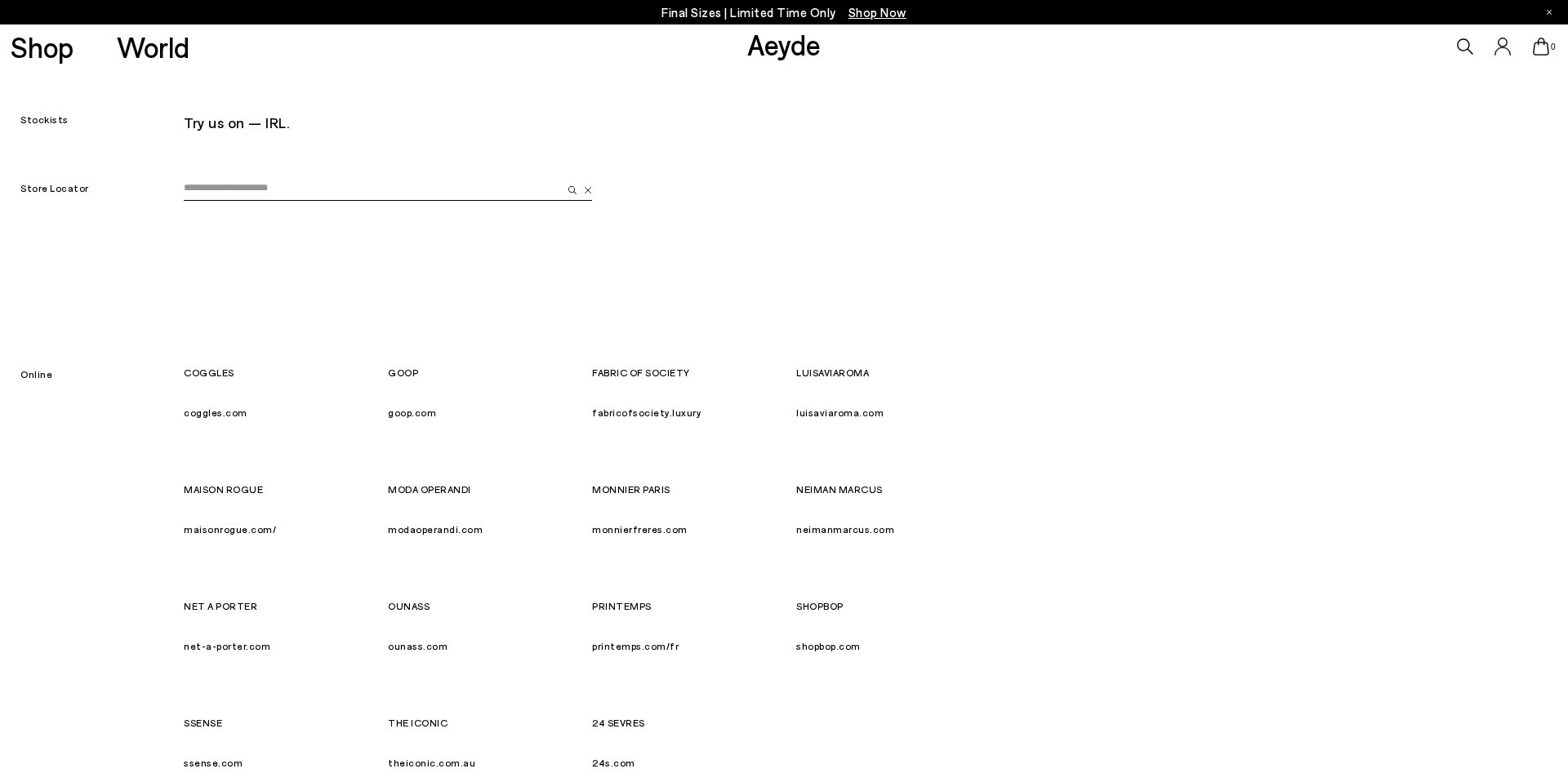 scroll, scrollTop: 0, scrollLeft: 0, axis: both 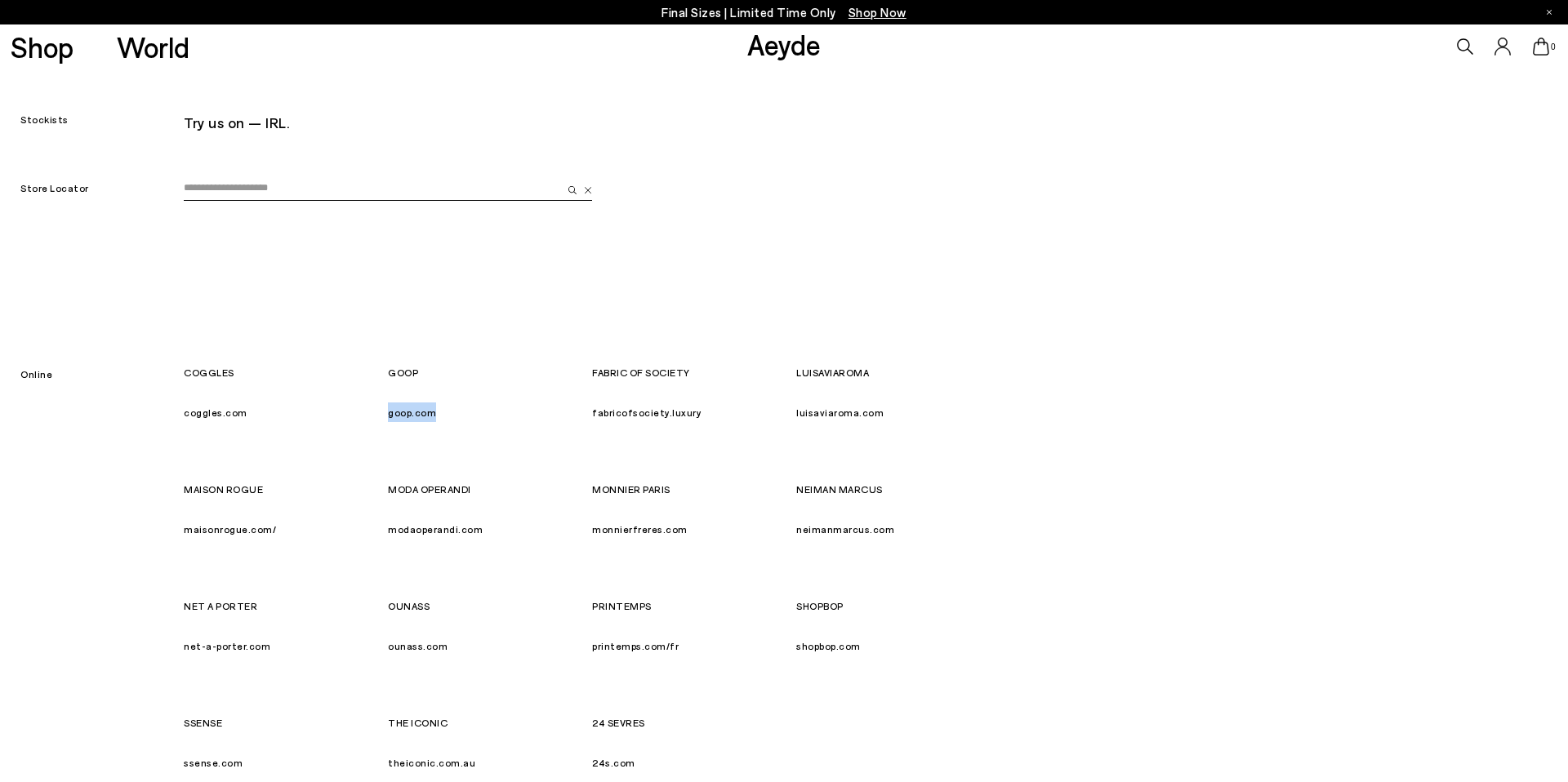 click on "fabricofsociety.luxury" at bounding box center (647, 412) 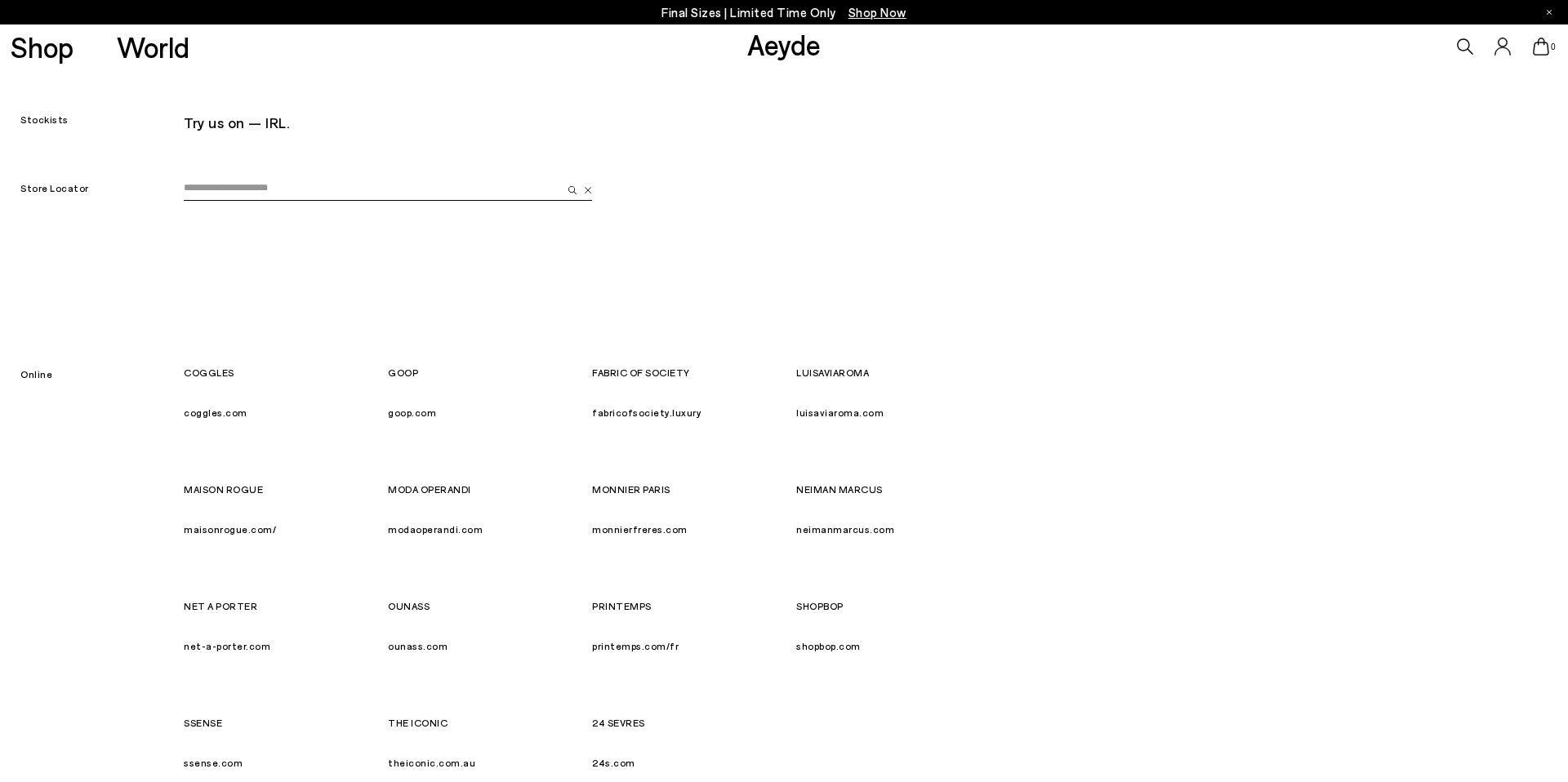 scroll, scrollTop: 0, scrollLeft: 0, axis: both 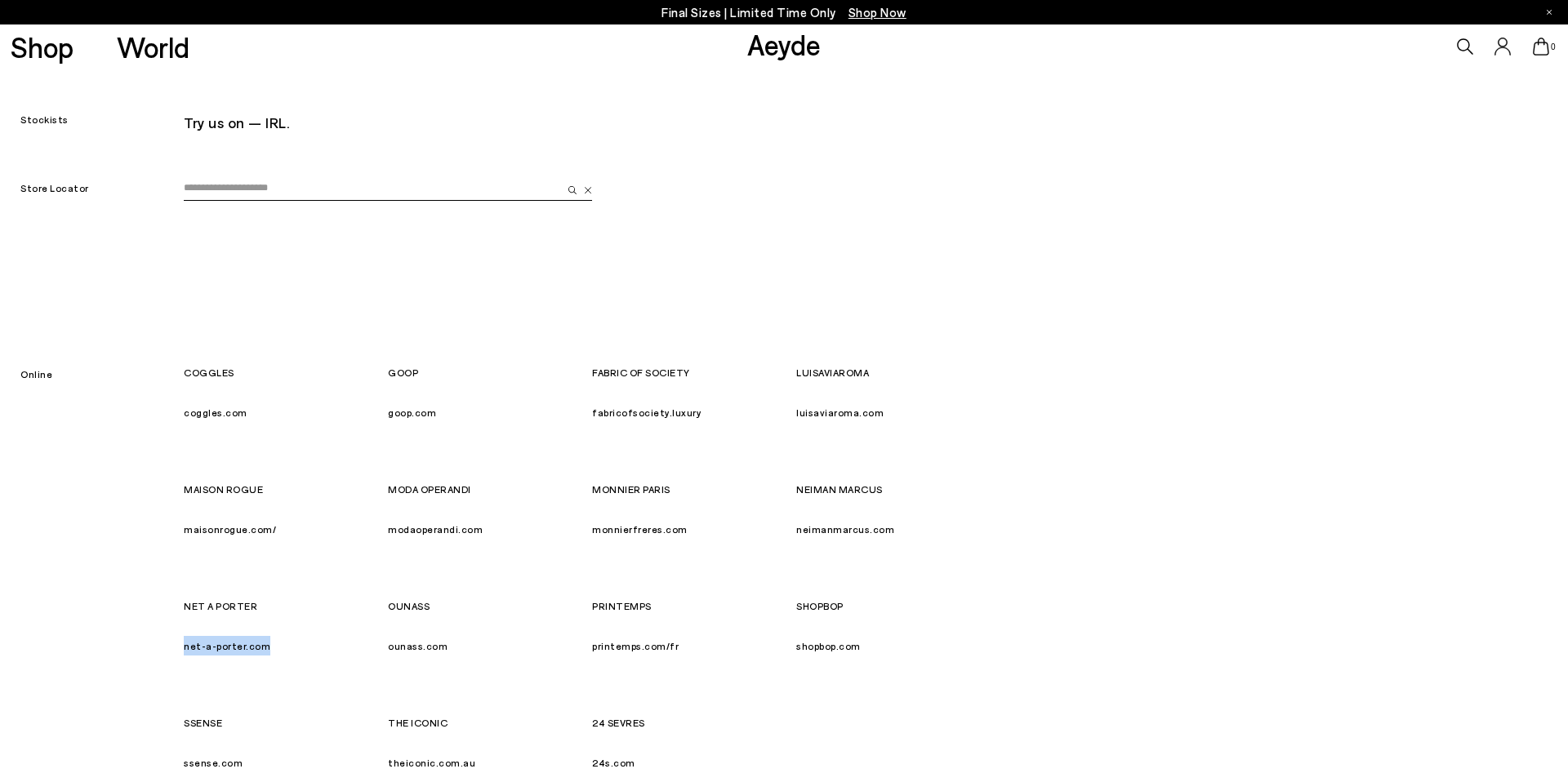 click on "ounass.com" at bounding box center (417, 646) 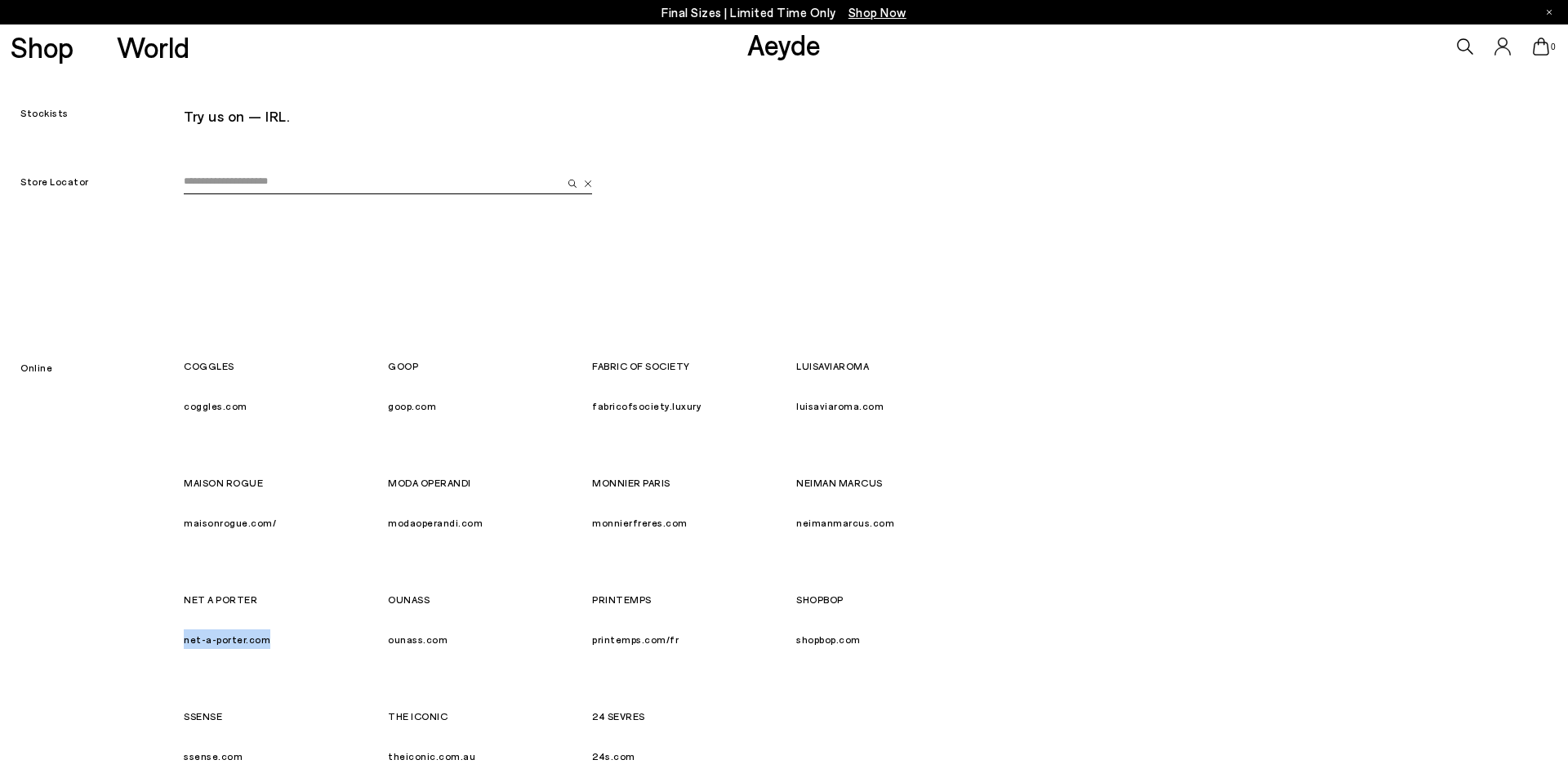 scroll, scrollTop: 2, scrollLeft: 0, axis: vertical 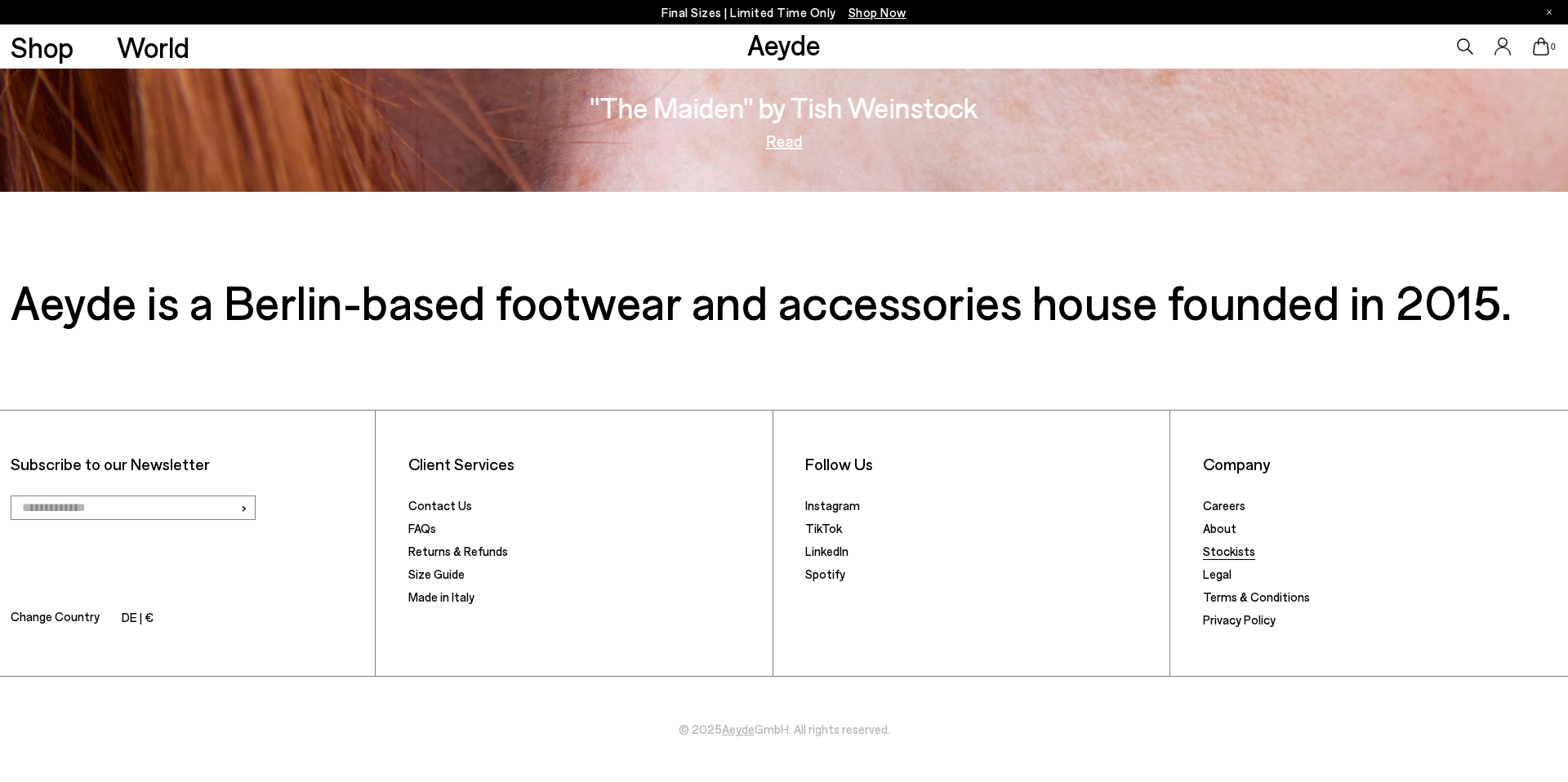 click on "Stockists" at bounding box center (1229, 551) 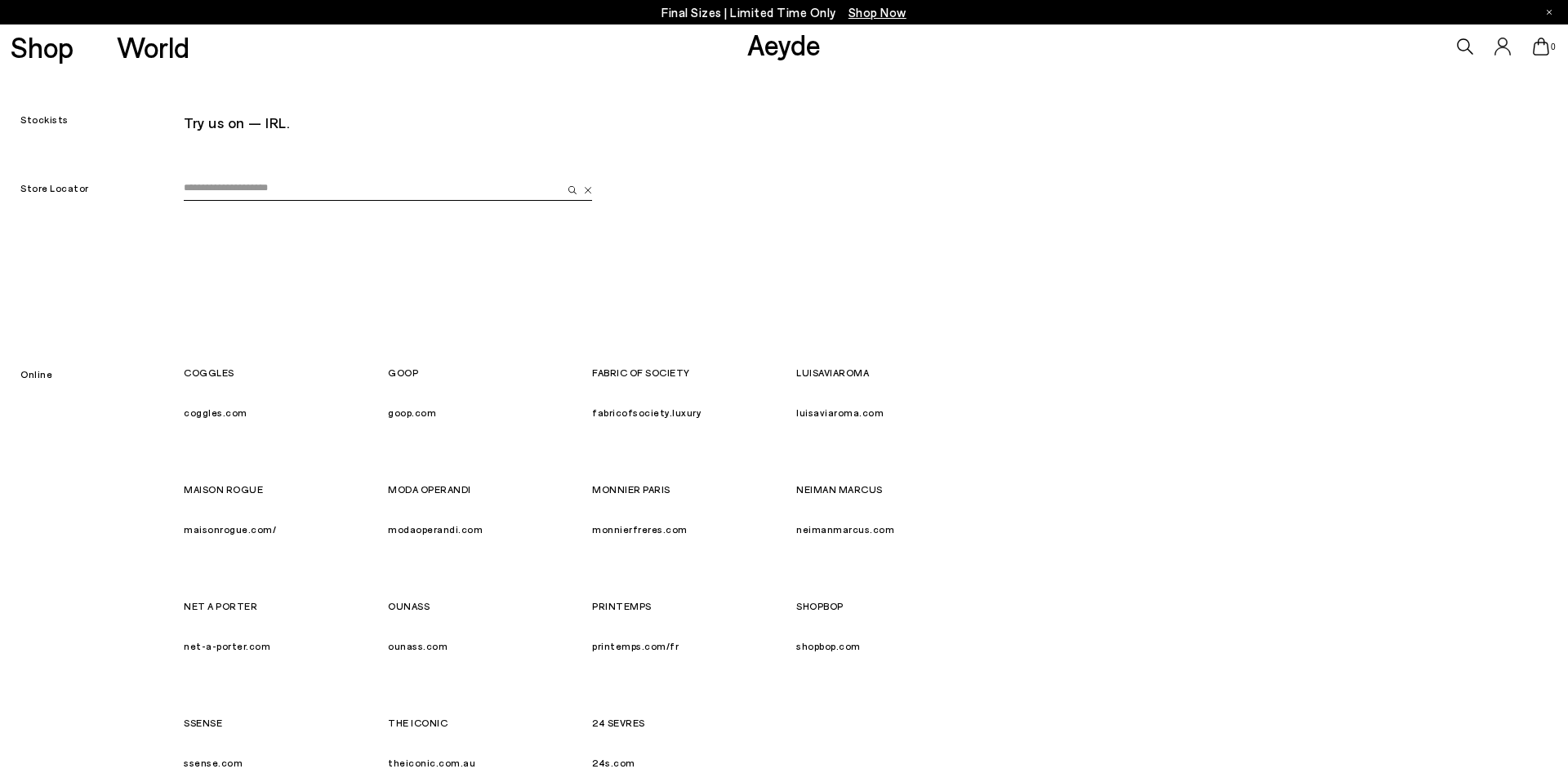scroll, scrollTop: 0, scrollLeft: 0, axis: both 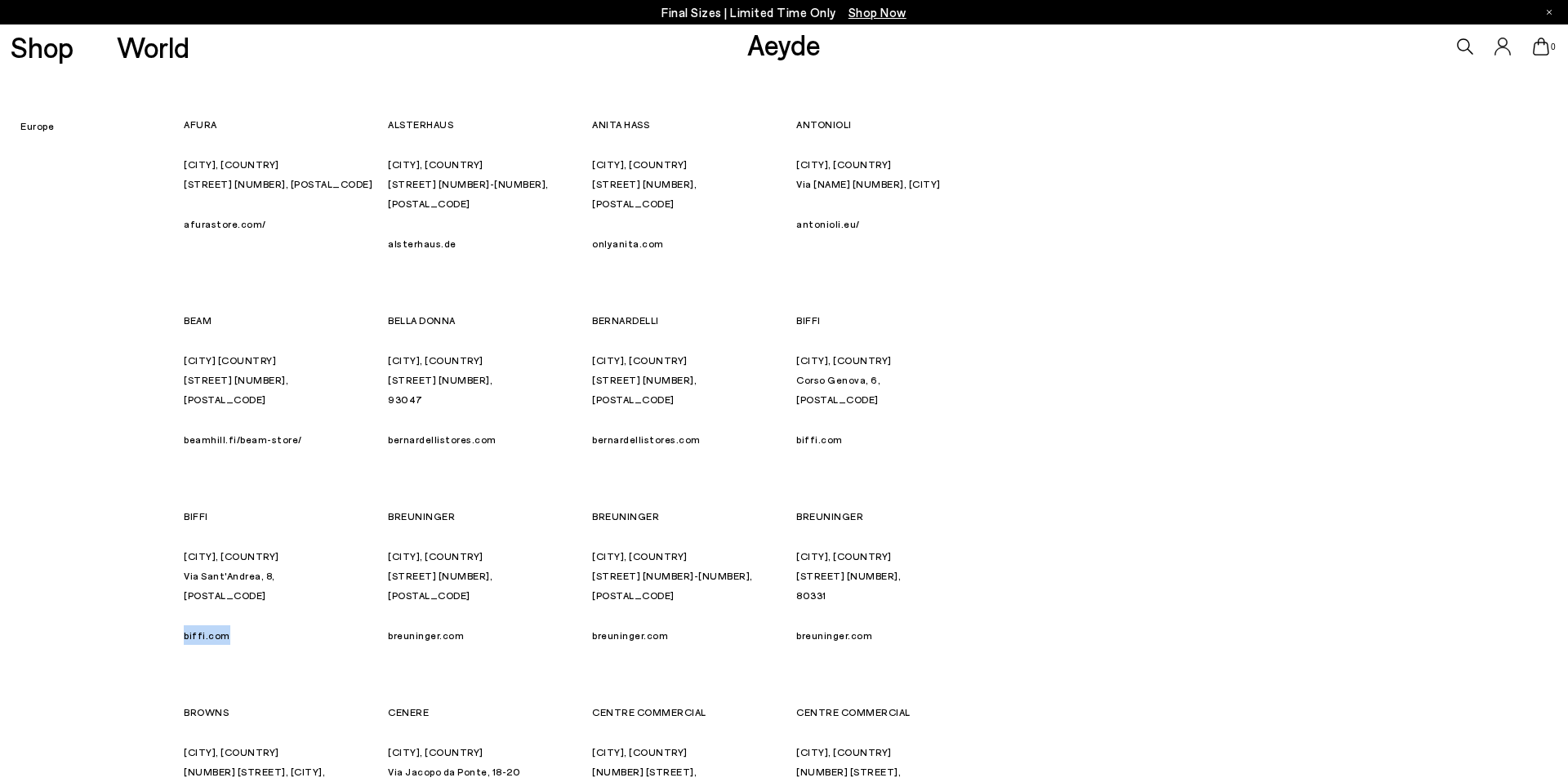 click on "breuninger.com" at bounding box center (425, 635) 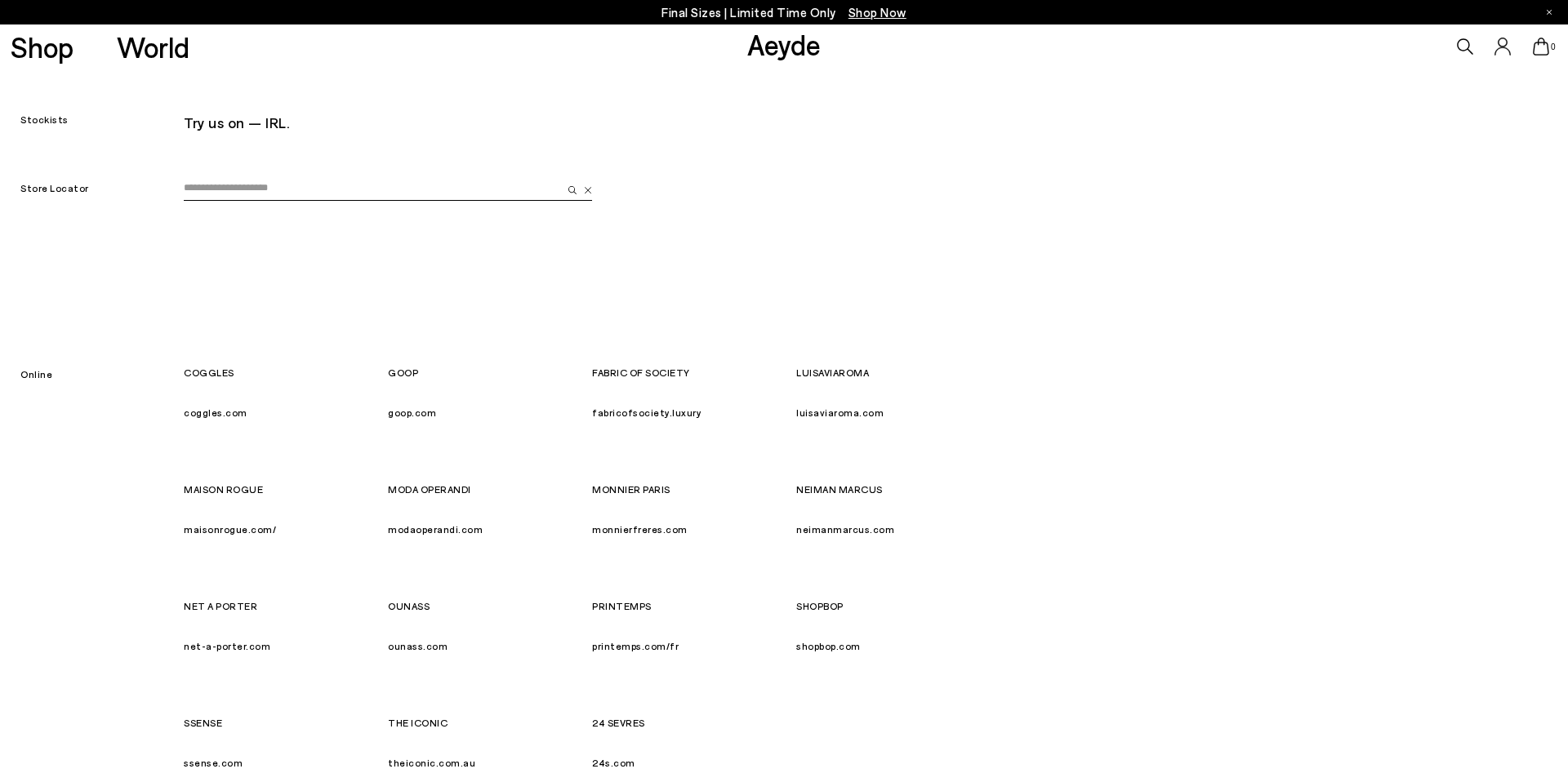 scroll, scrollTop: 1839, scrollLeft: 0, axis: vertical 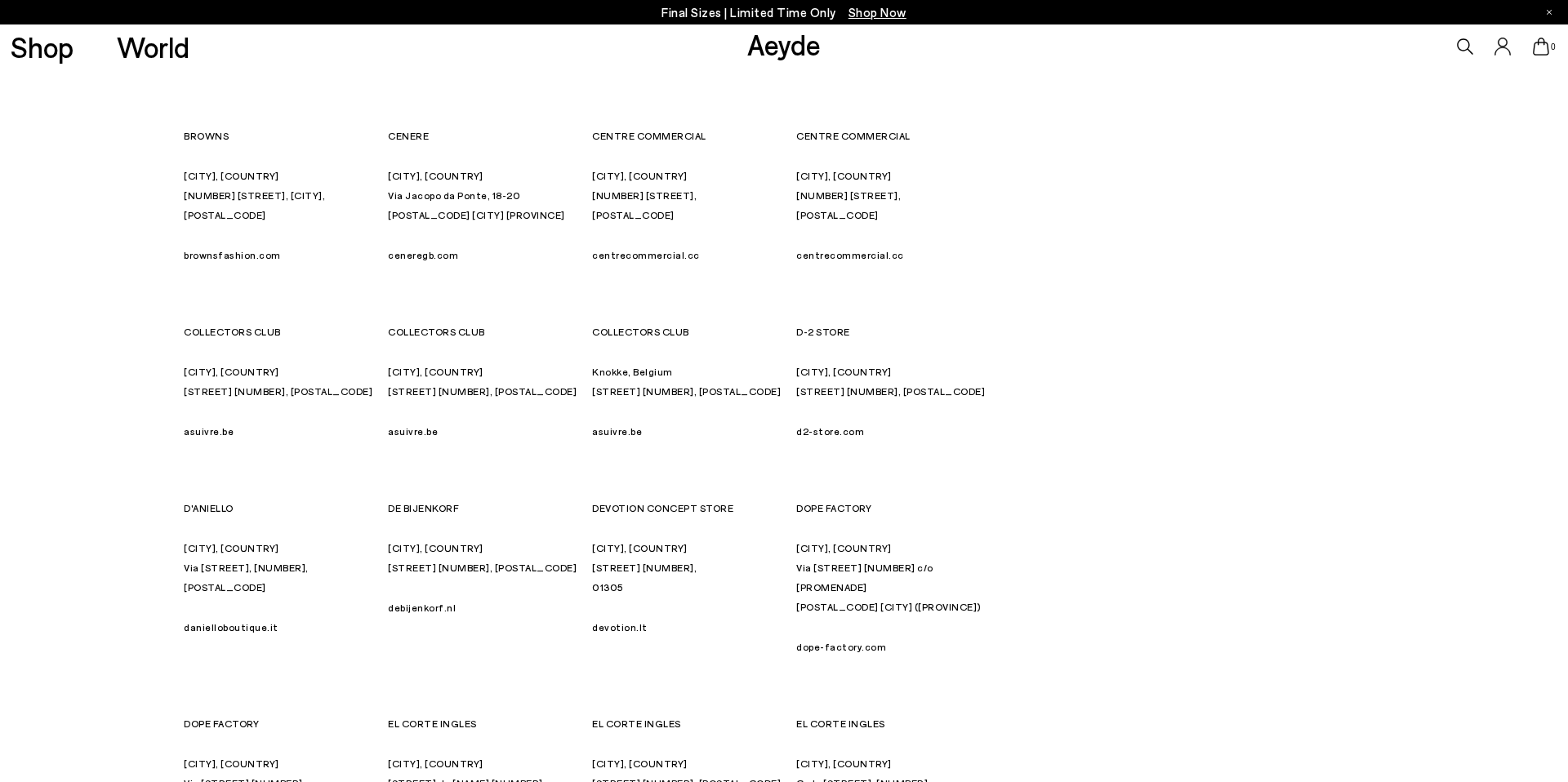 click on "brownsfashion.com" at bounding box center (232, 255) 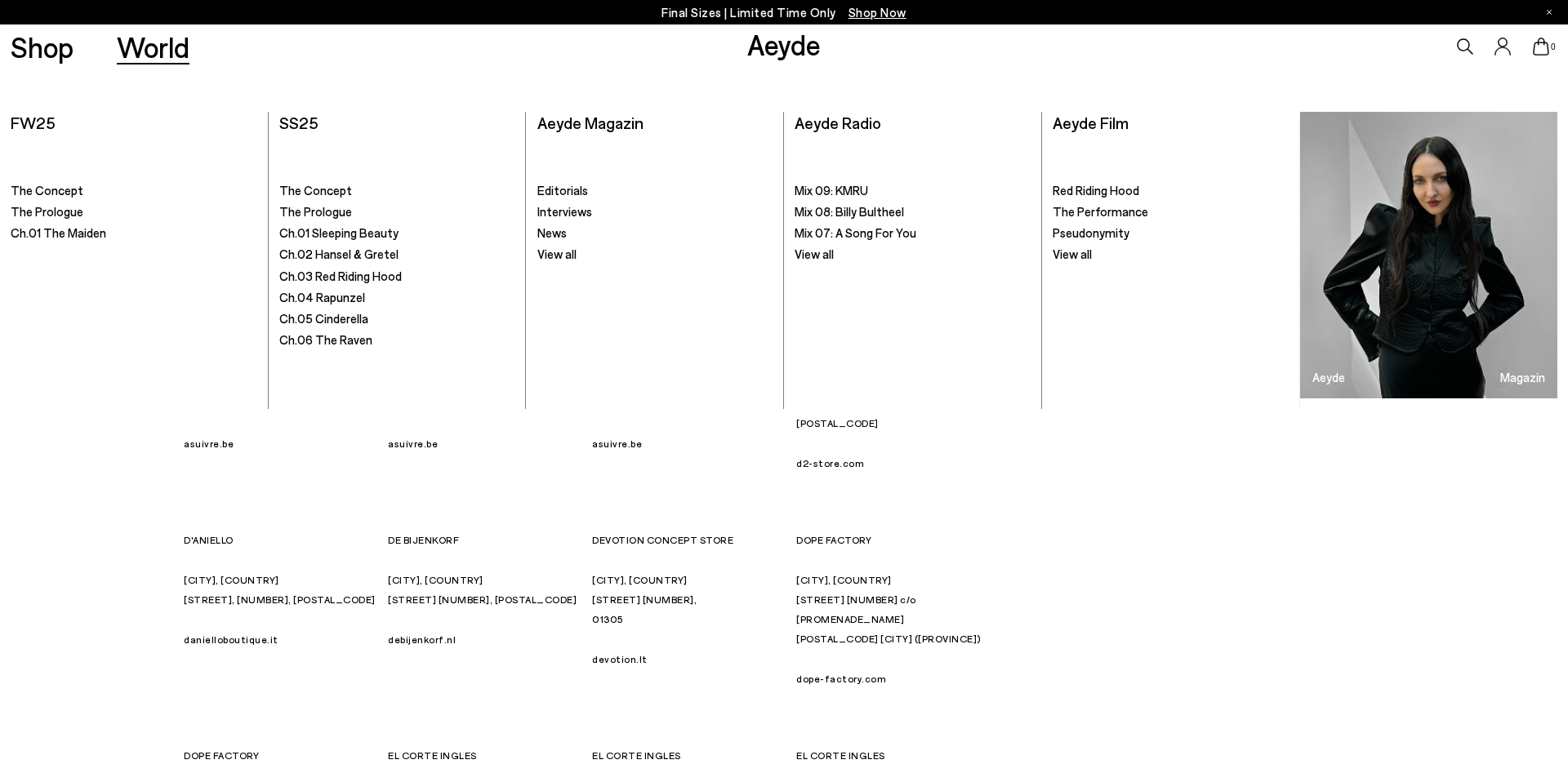 scroll, scrollTop: 2447, scrollLeft: 0, axis: vertical 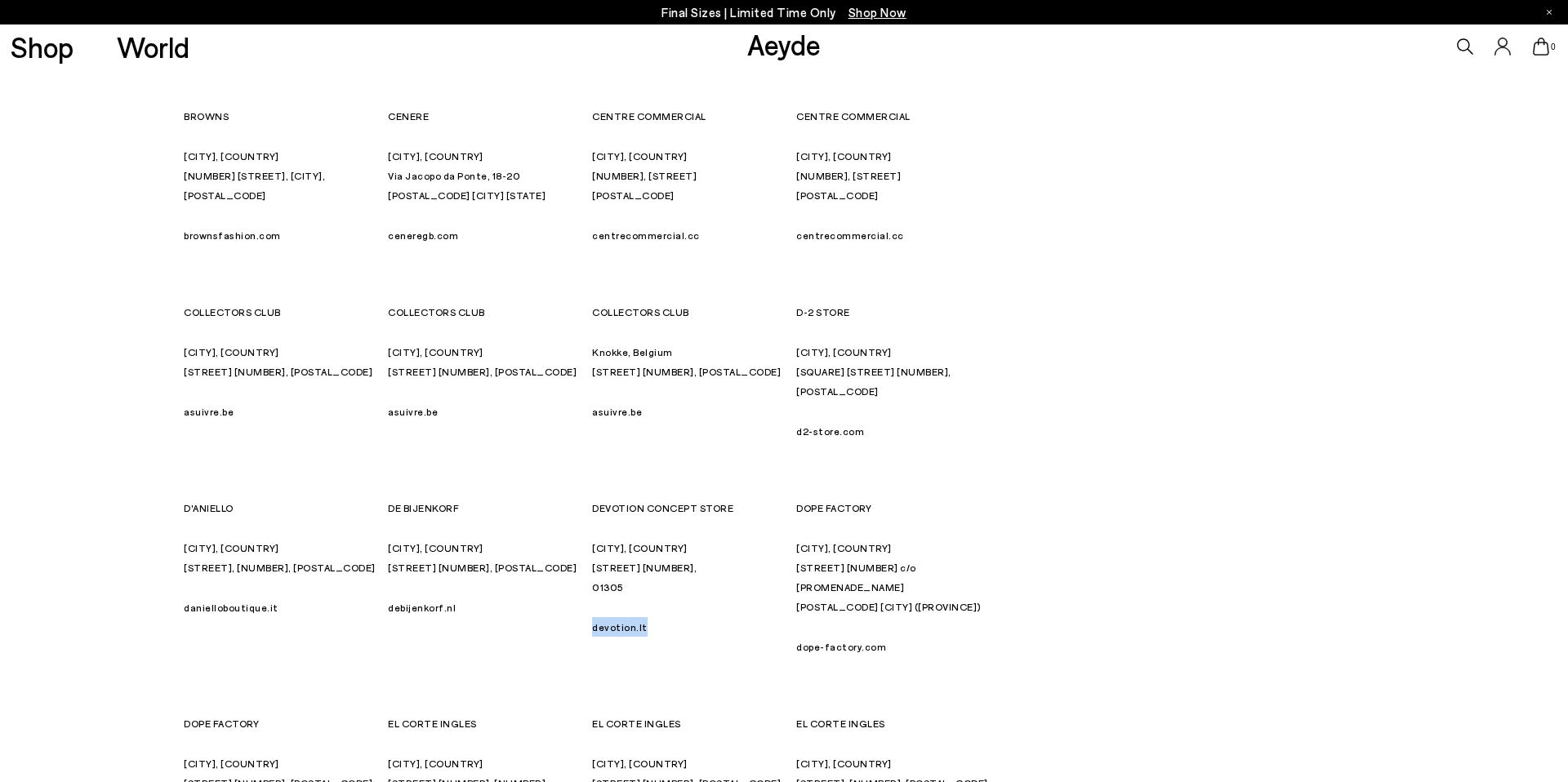 click on "dope-factory.com" at bounding box center (841, 646) 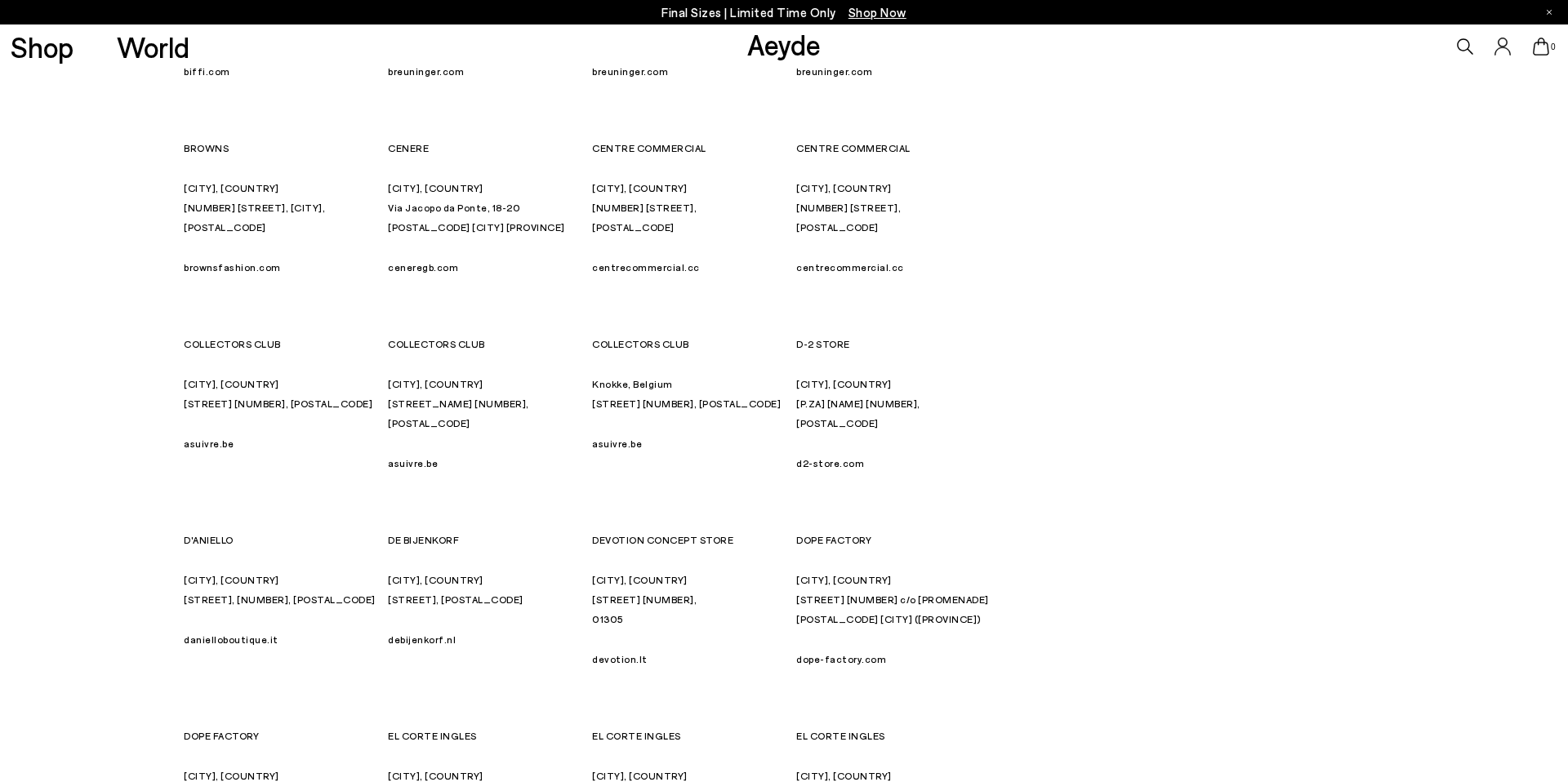 scroll, scrollTop: 2447, scrollLeft: 0, axis: vertical 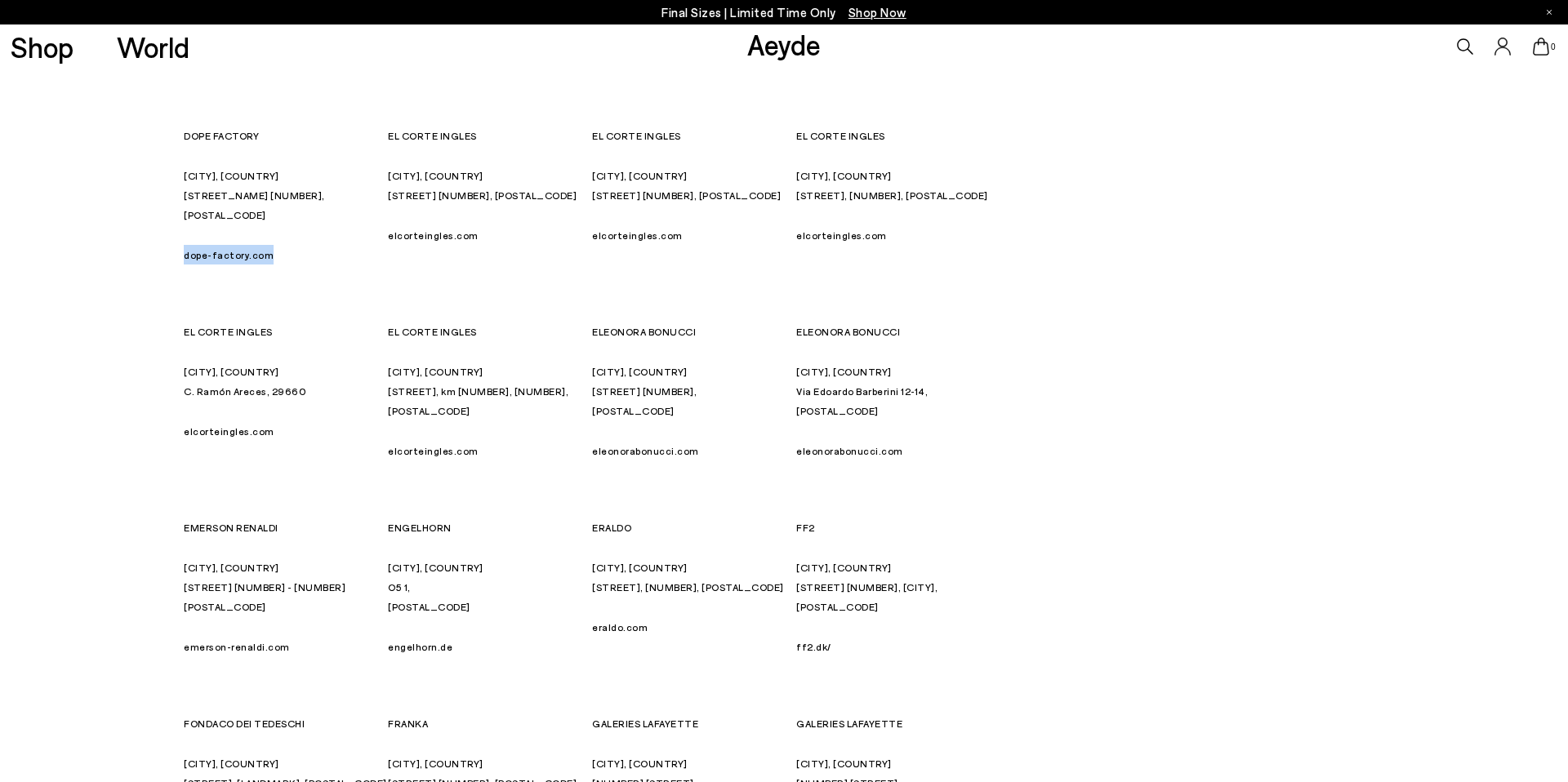 click on "elcorteingles.com" at bounding box center (433, 235) 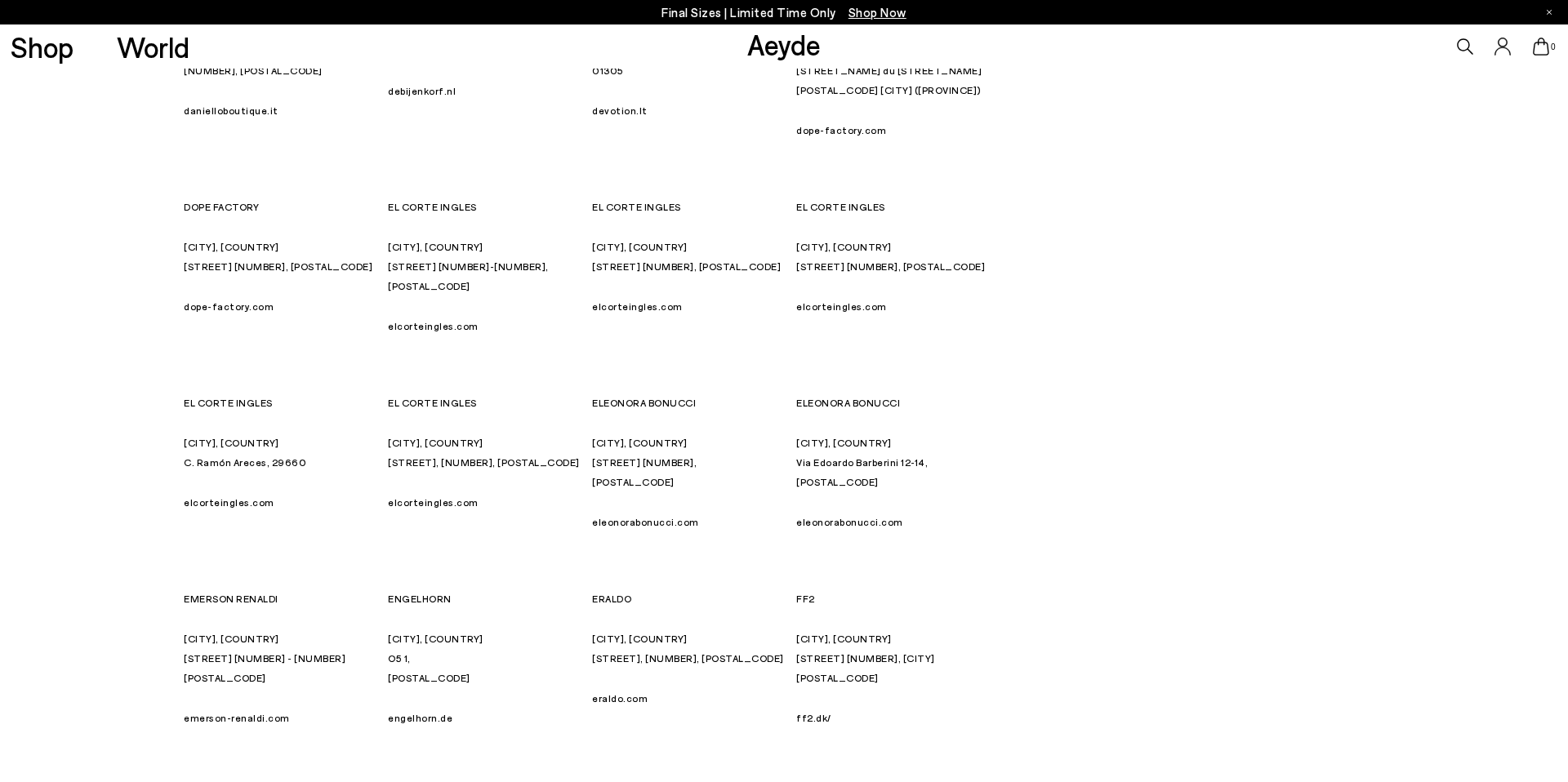 scroll, scrollTop: 3015, scrollLeft: 0, axis: vertical 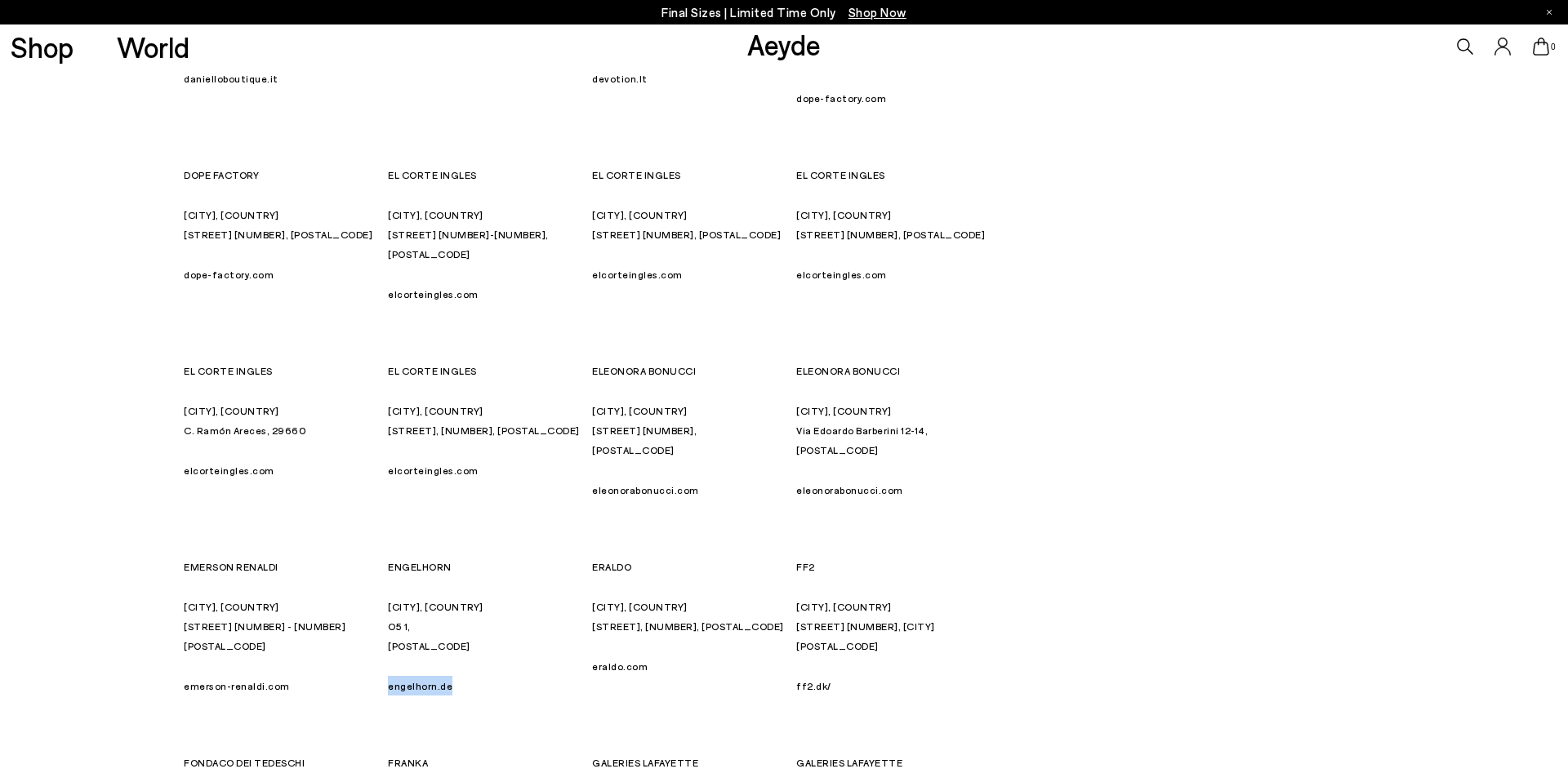 click on "eraldo.com" at bounding box center (620, 666) 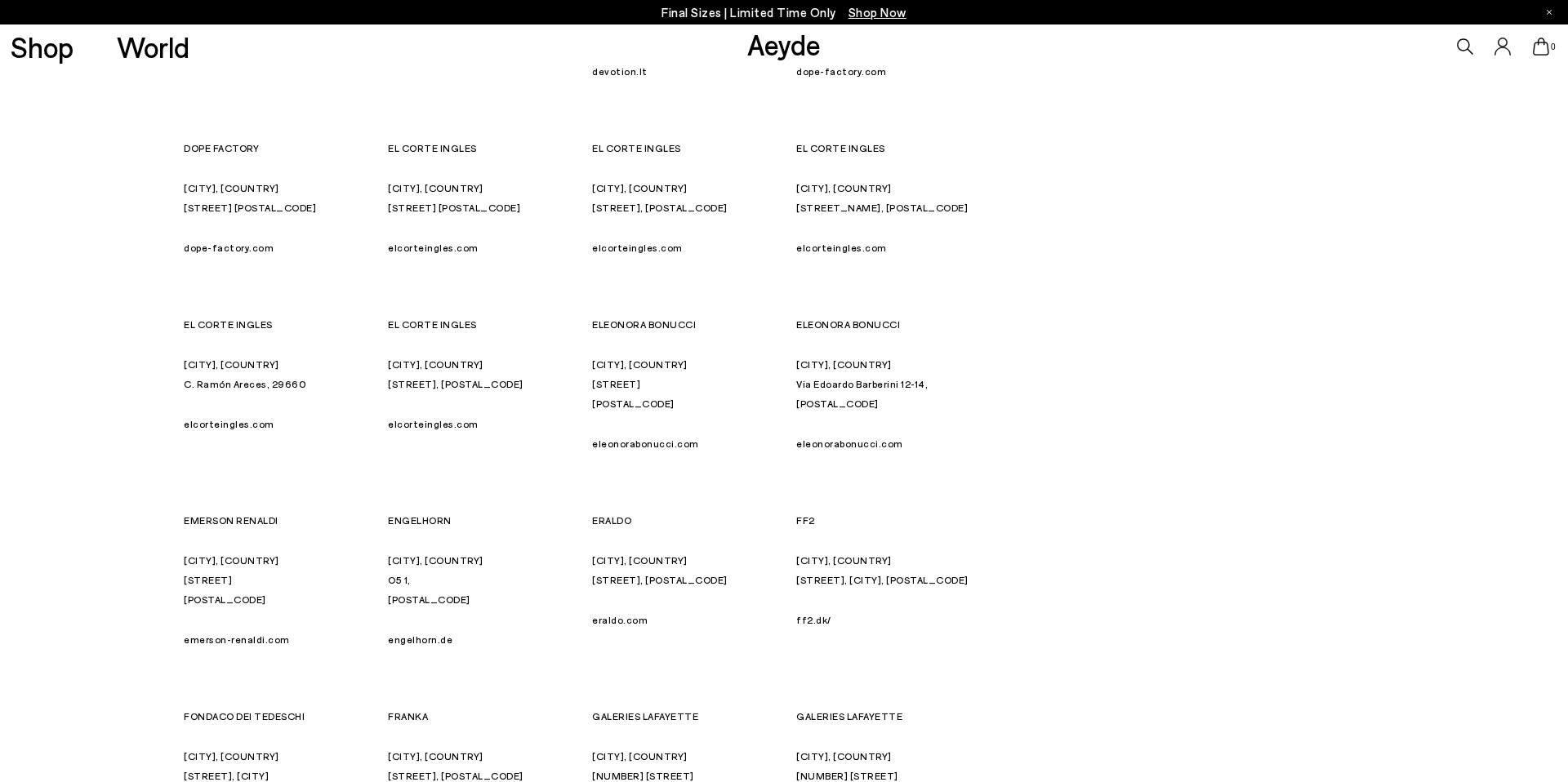 scroll, scrollTop: 3015, scrollLeft: 0, axis: vertical 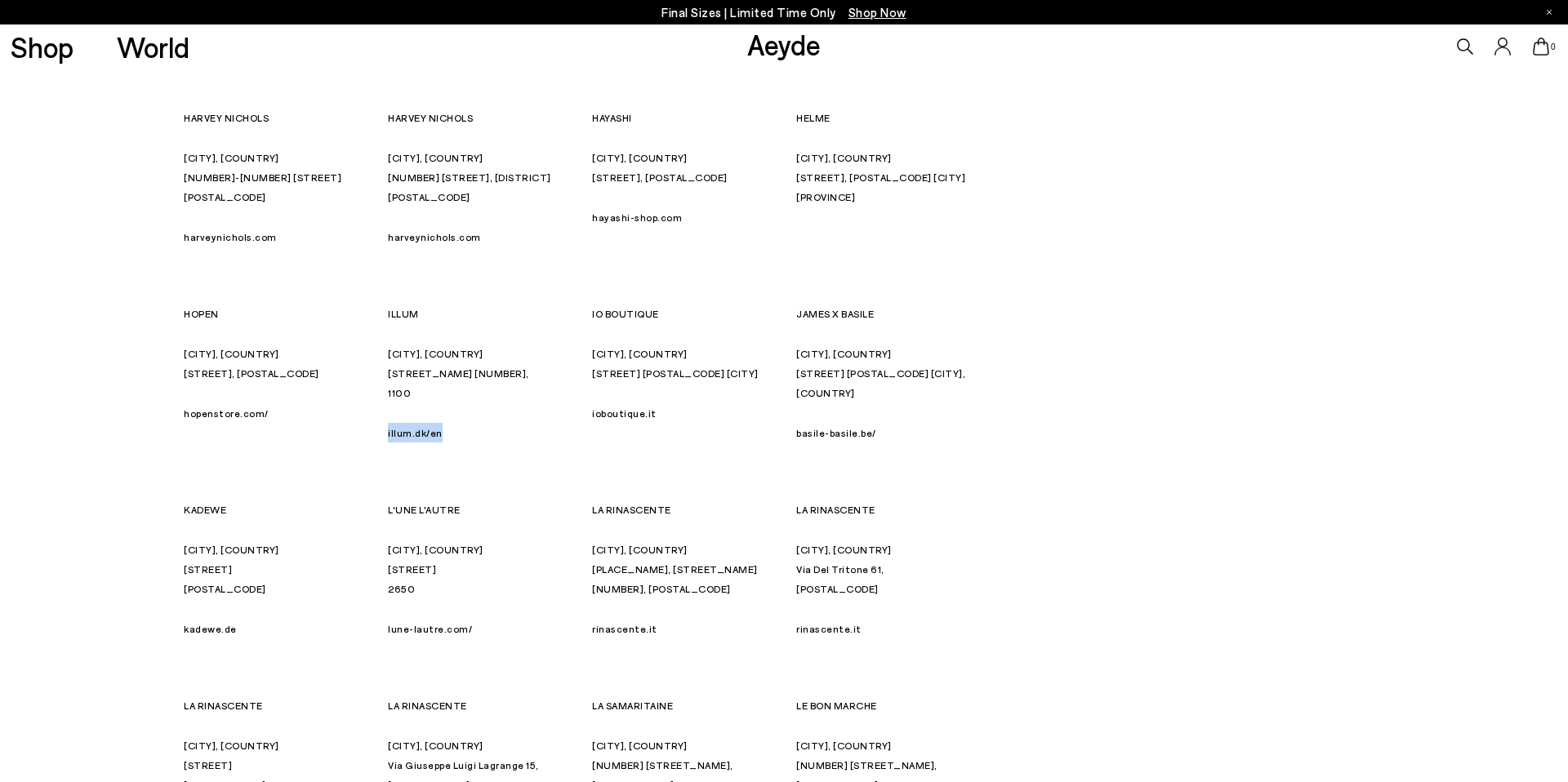 click on "ioboutique.it" at bounding box center [624, 413] 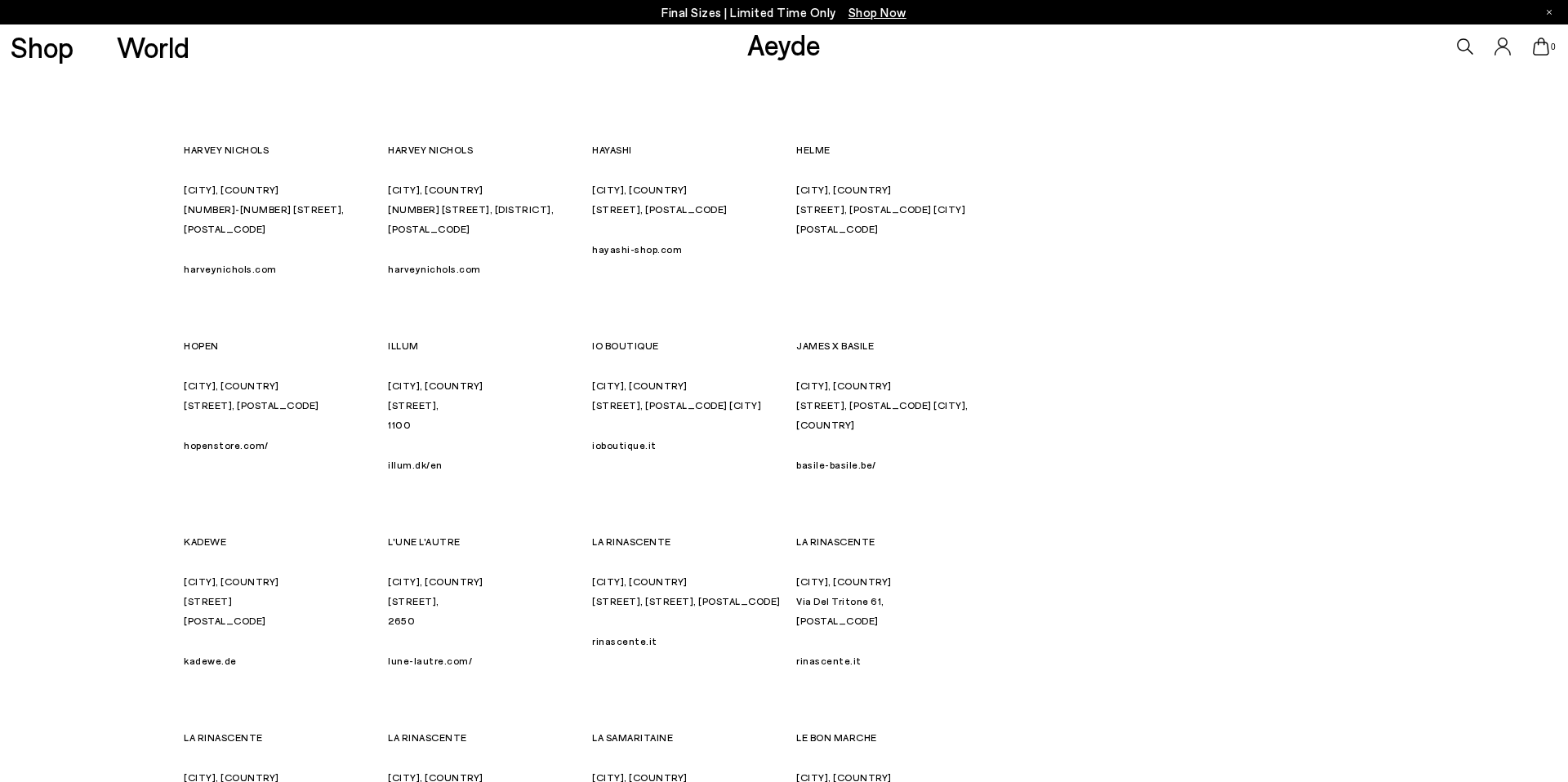 scroll, scrollTop: 4385, scrollLeft: 0, axis: vertical 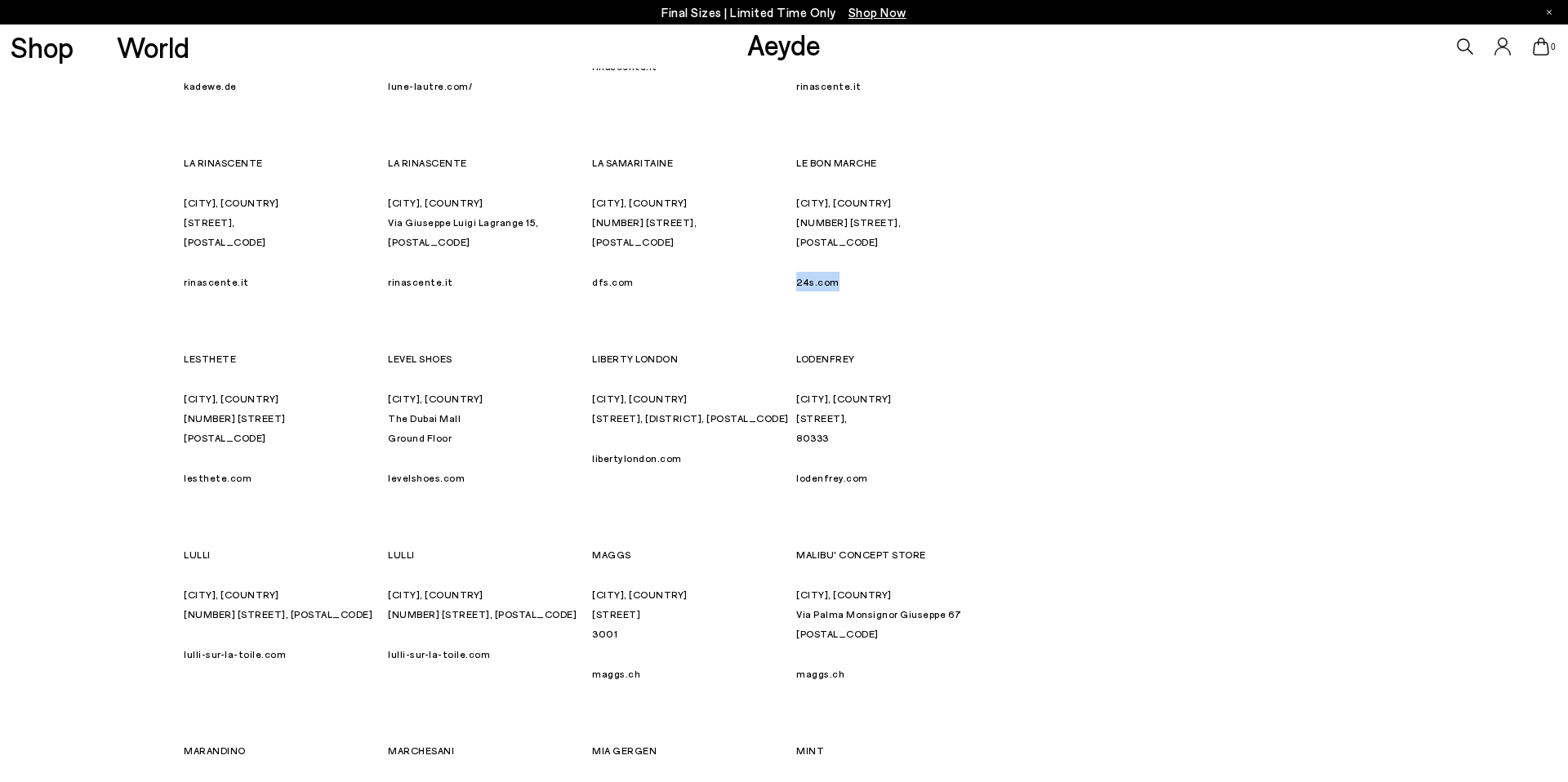 click on "lesthete.com" at bounding box center [217, 478] 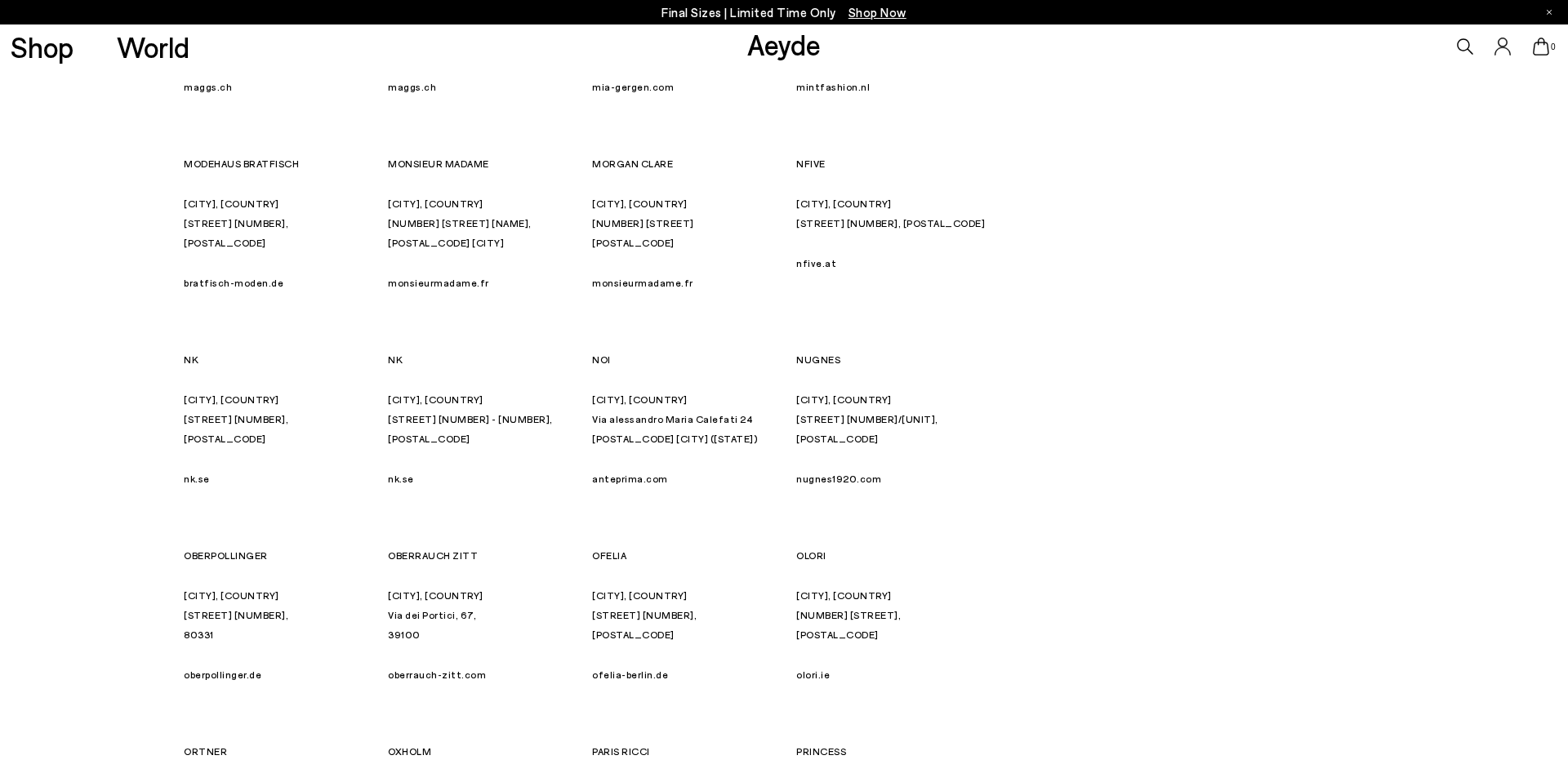 scroll, scrollTop: 5765, scrollLeft: 0, axis: vertical 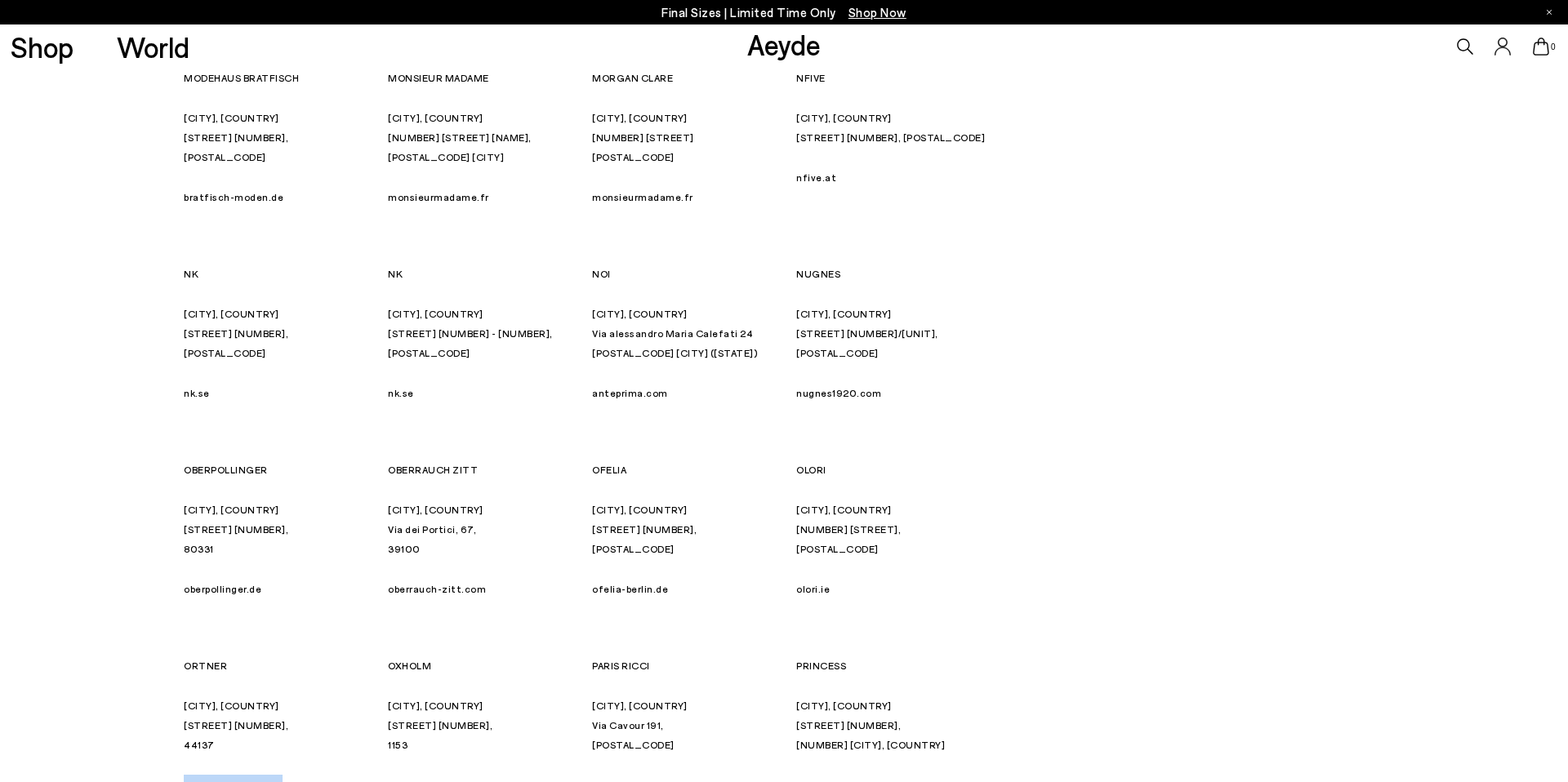 click on "oxholm.no" at bounding box center (413, 784) 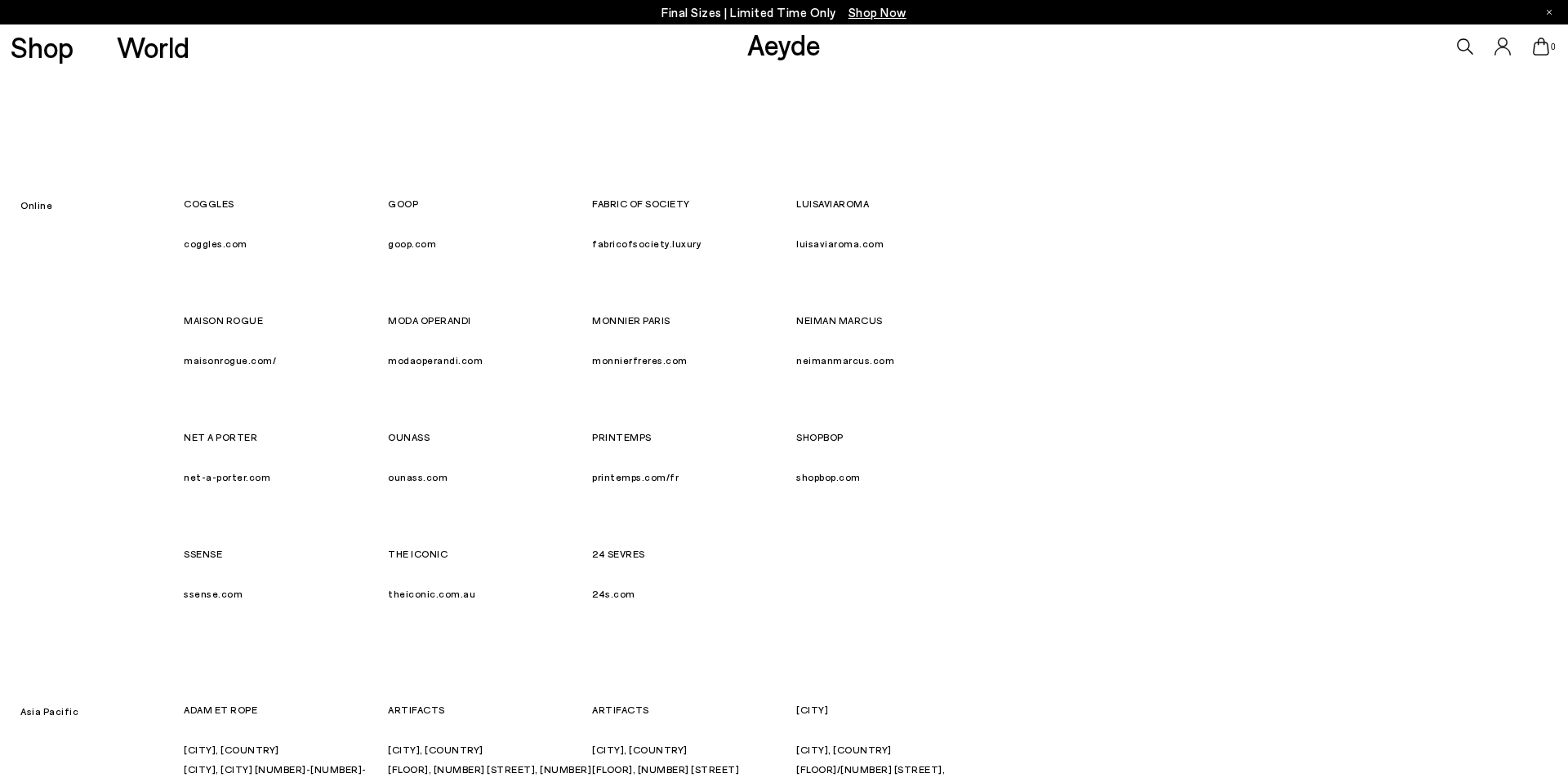 scroll, scrollTop: 0, scrollLeft: 0, axis: both 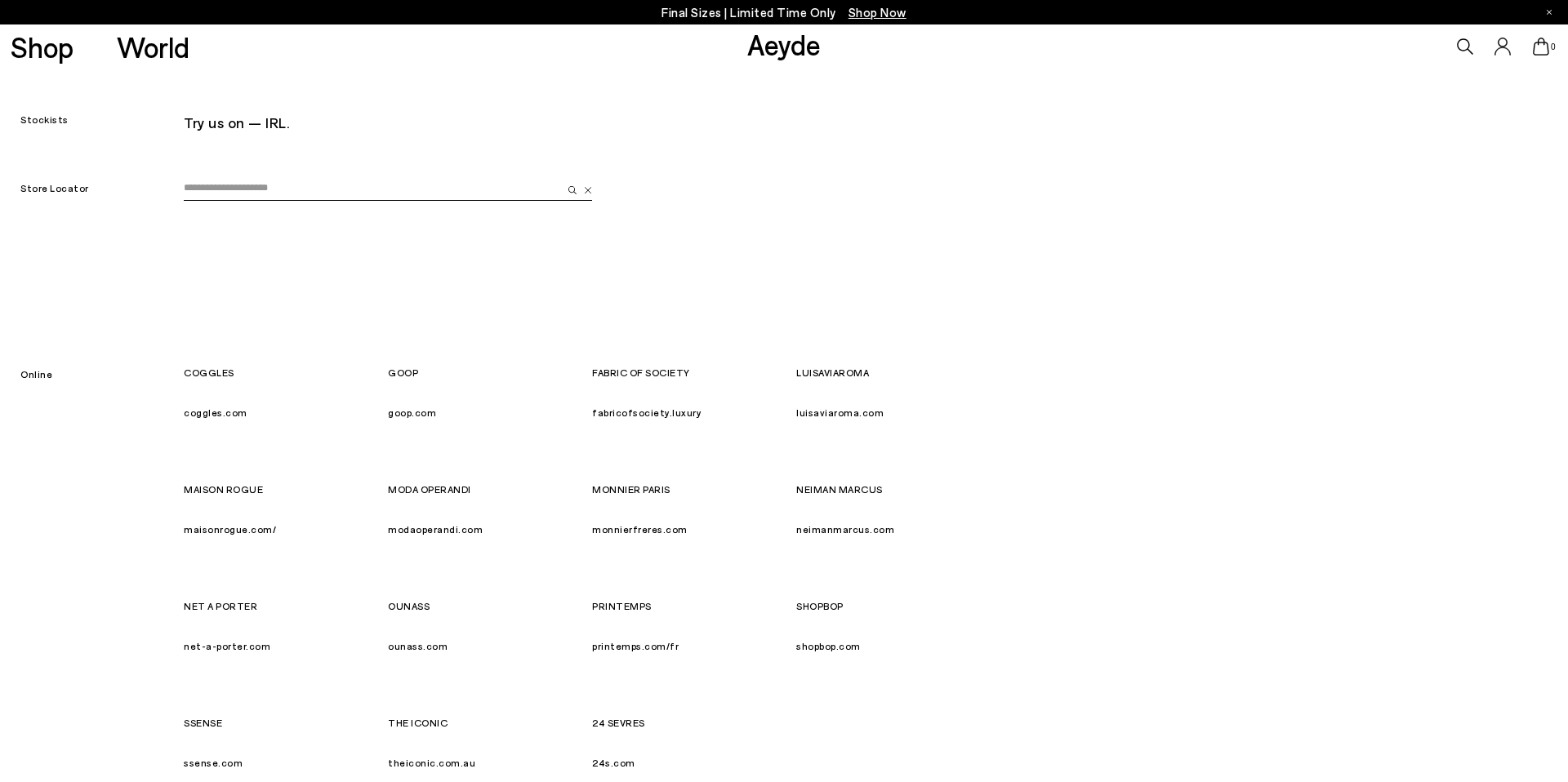 click at bounding box center (372, 189) 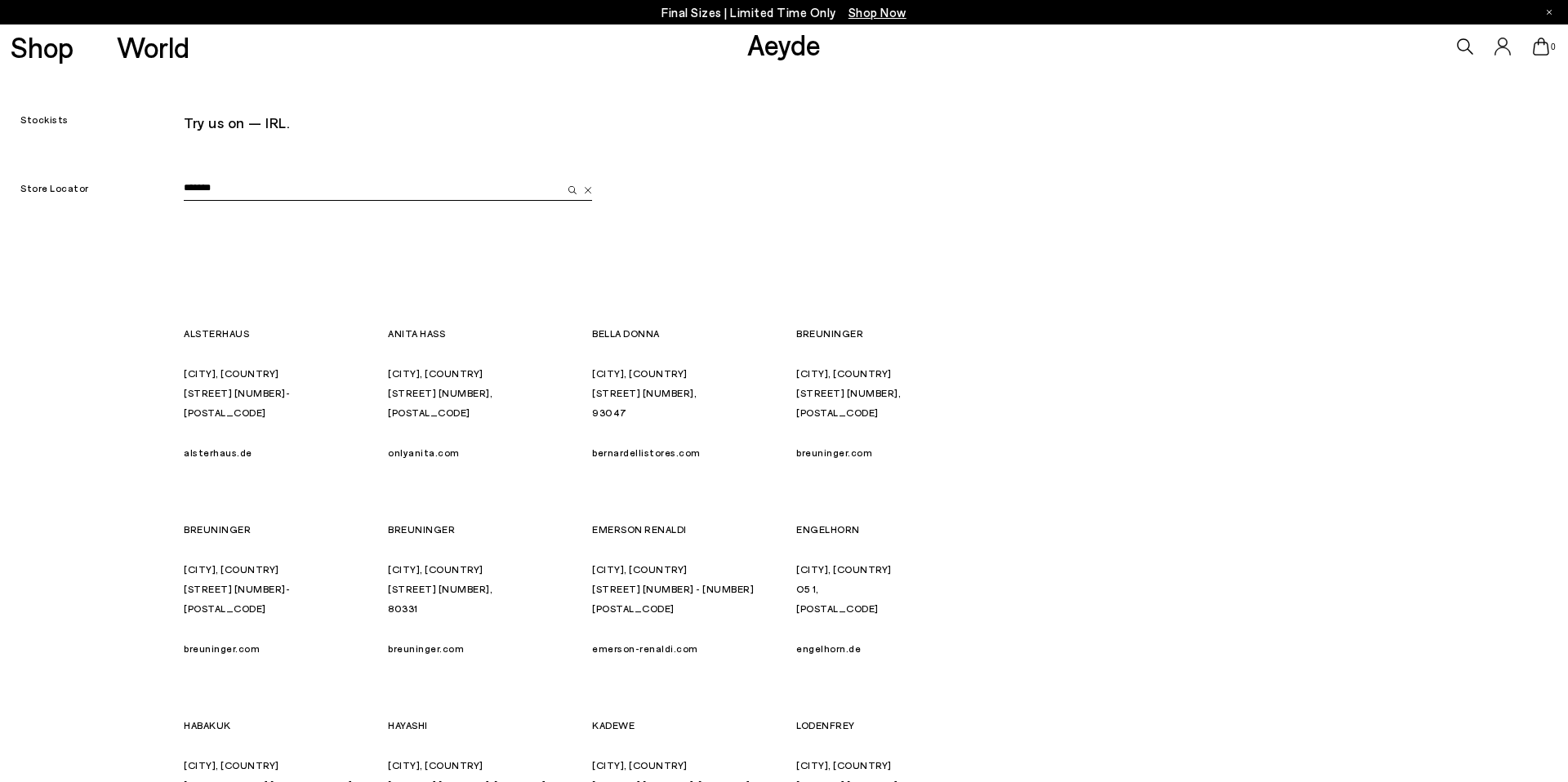 type on "*******" 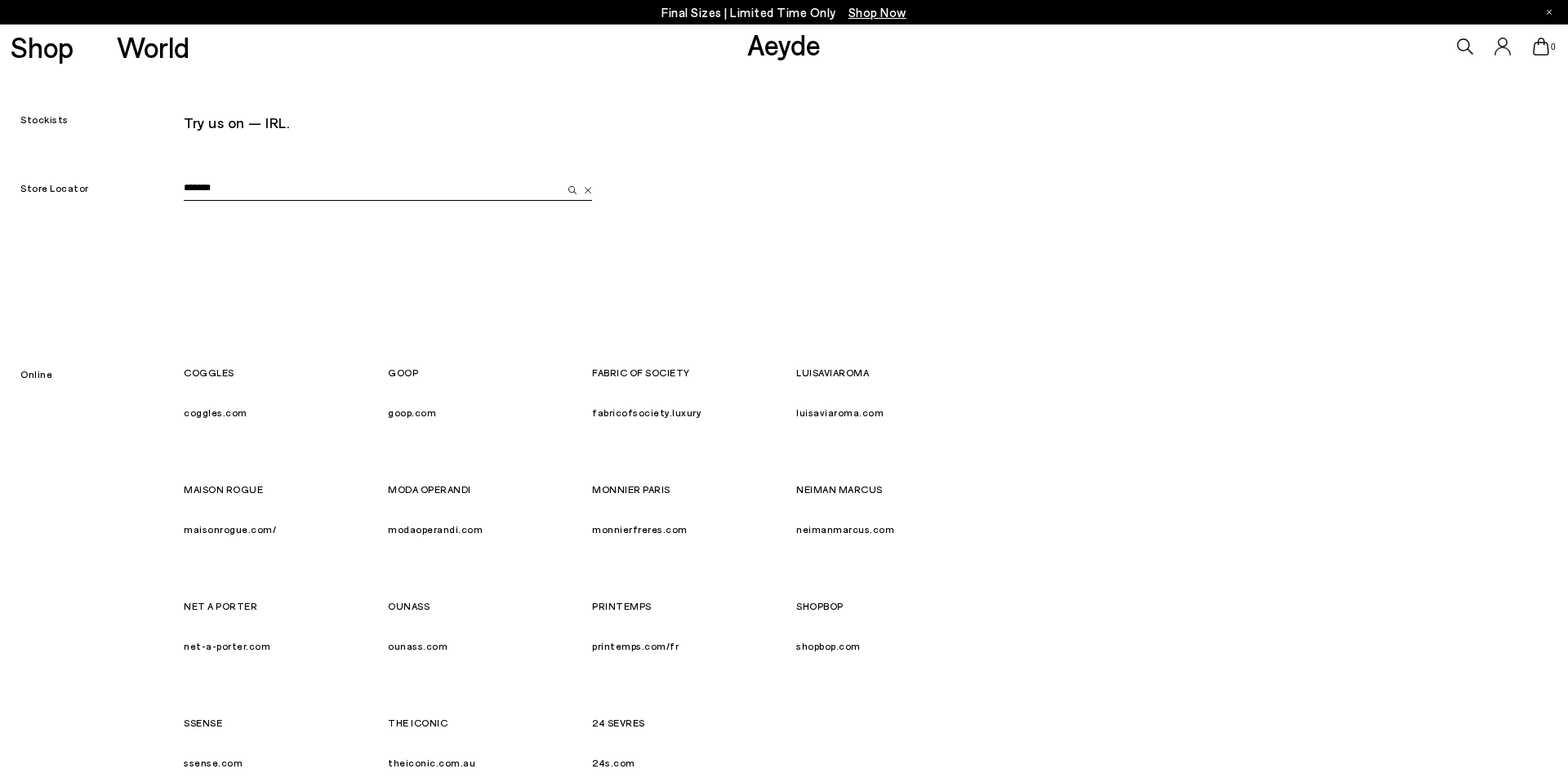 scroll, scrollTop: 0, scrollLeft: 0, axis: both 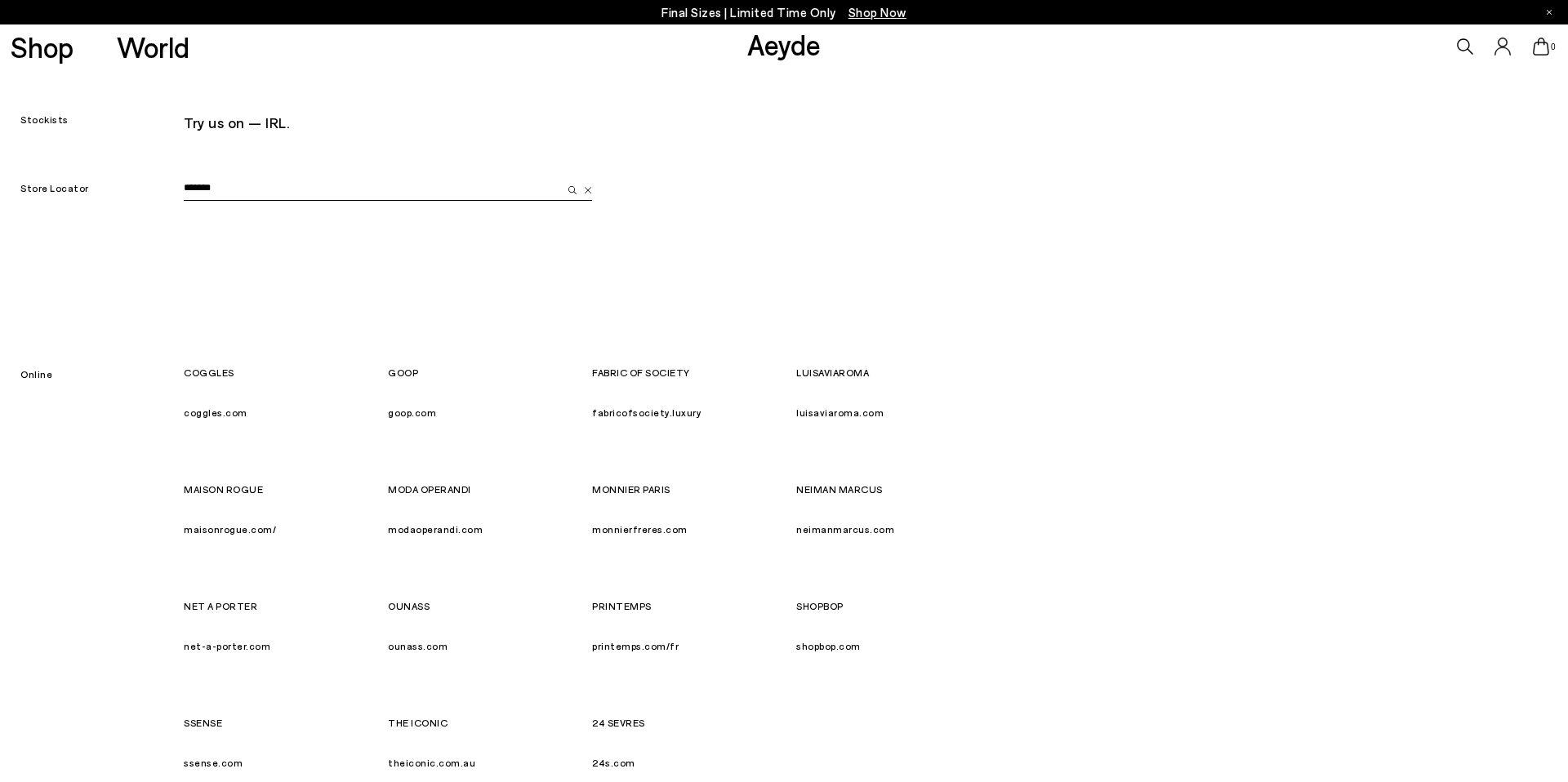 click on "SHOPBOP
shopbop.com" at bounding box center (898, 625) 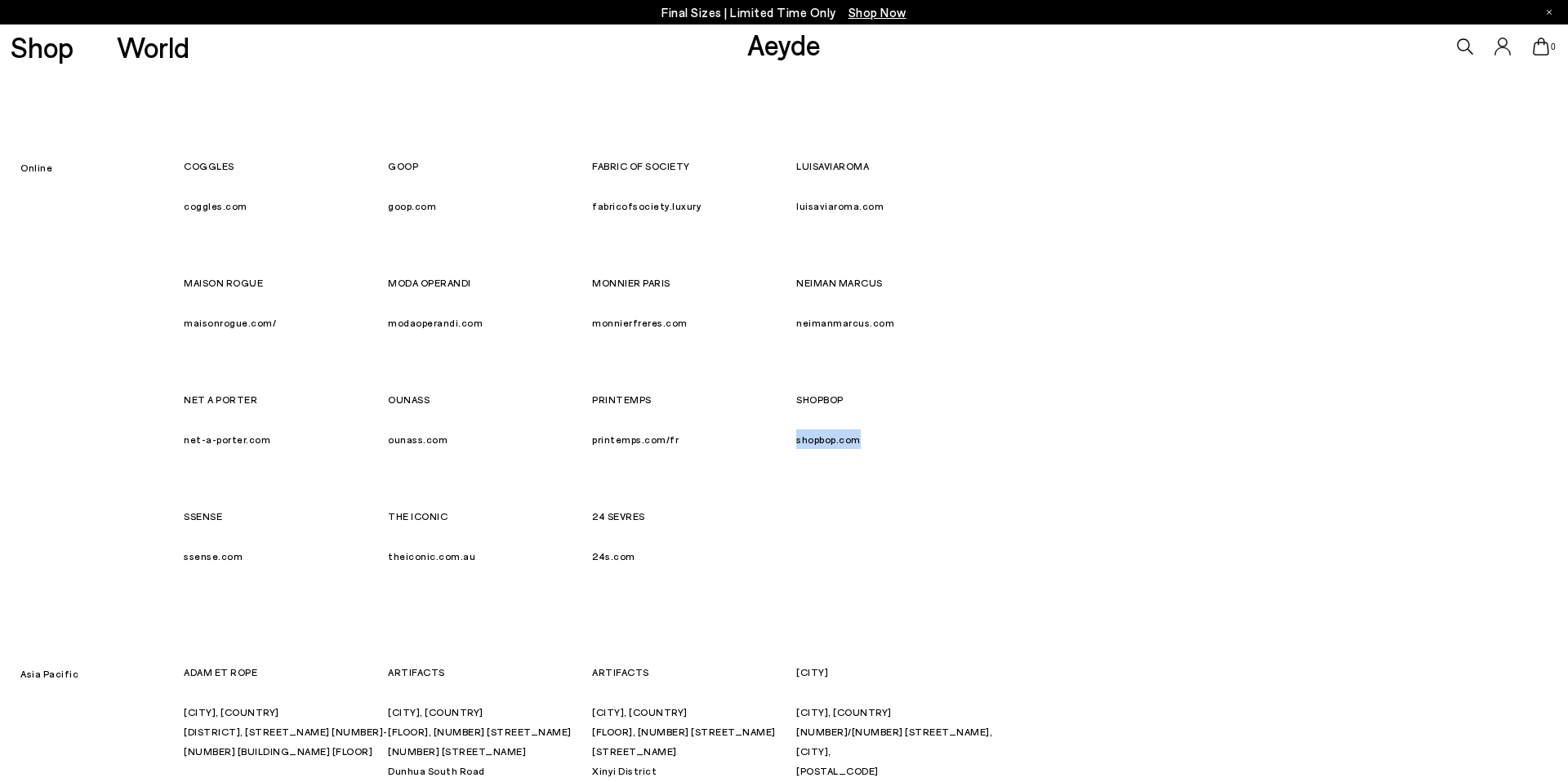 scroll, scrollTop: 213, scrollLeft: 0, axis: vertical 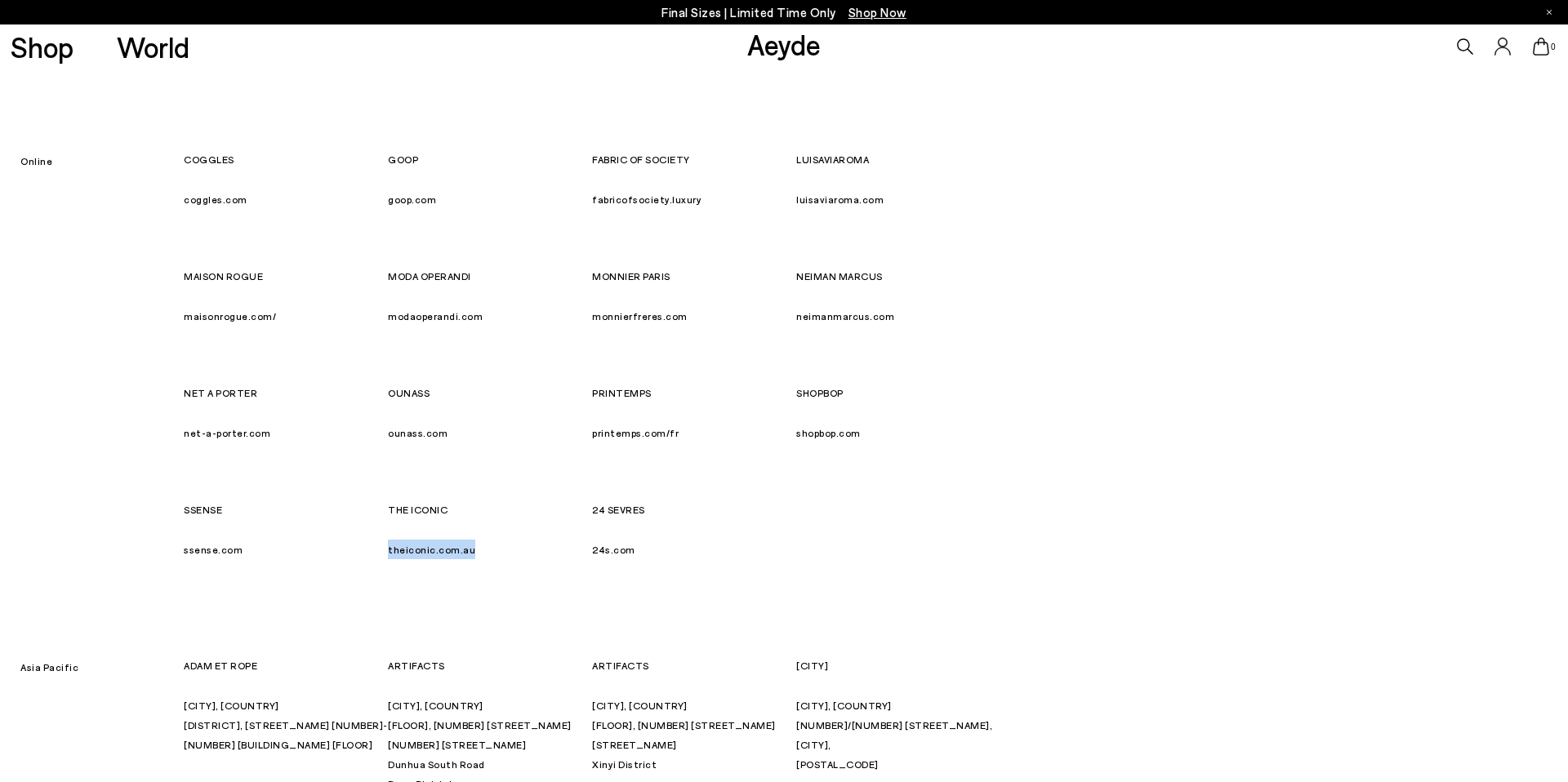 click on "THE ICONIC
theiconic.com.au" at bounding box center [490, 529] 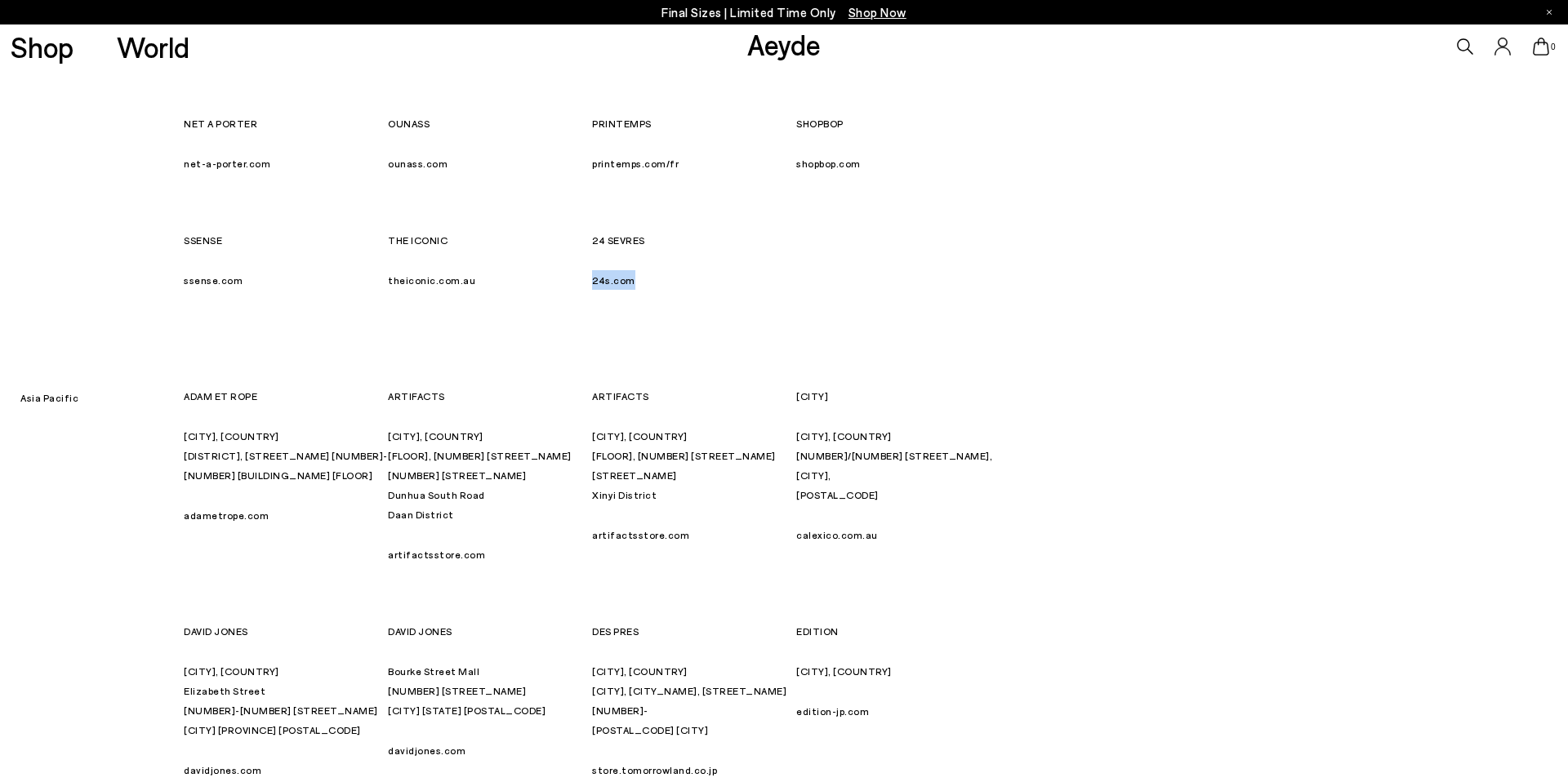 scroll, scrollTop: 0, scrollLeft: 0, axis: both 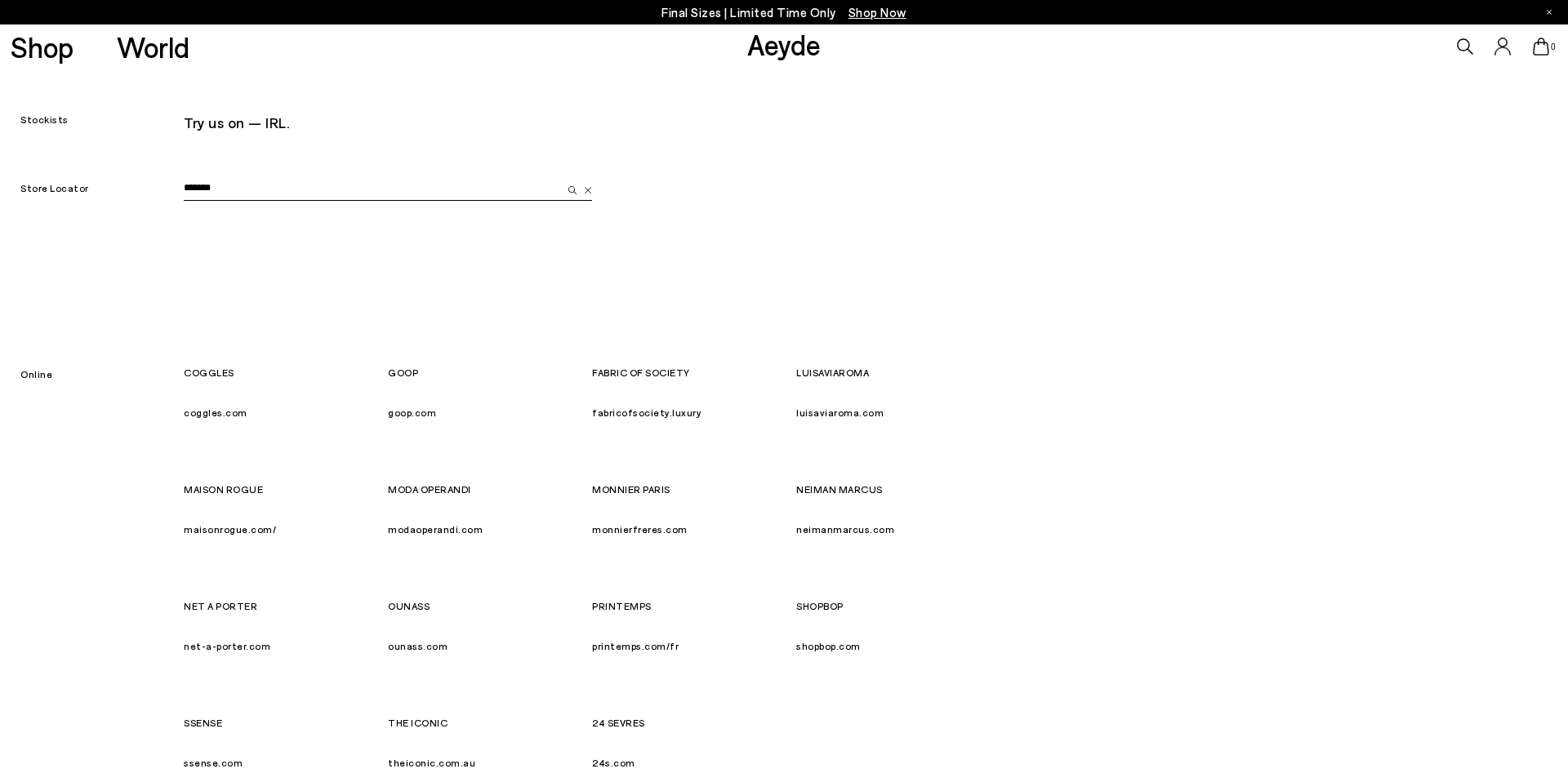 click on "*******" at bounding box center (372, 189) 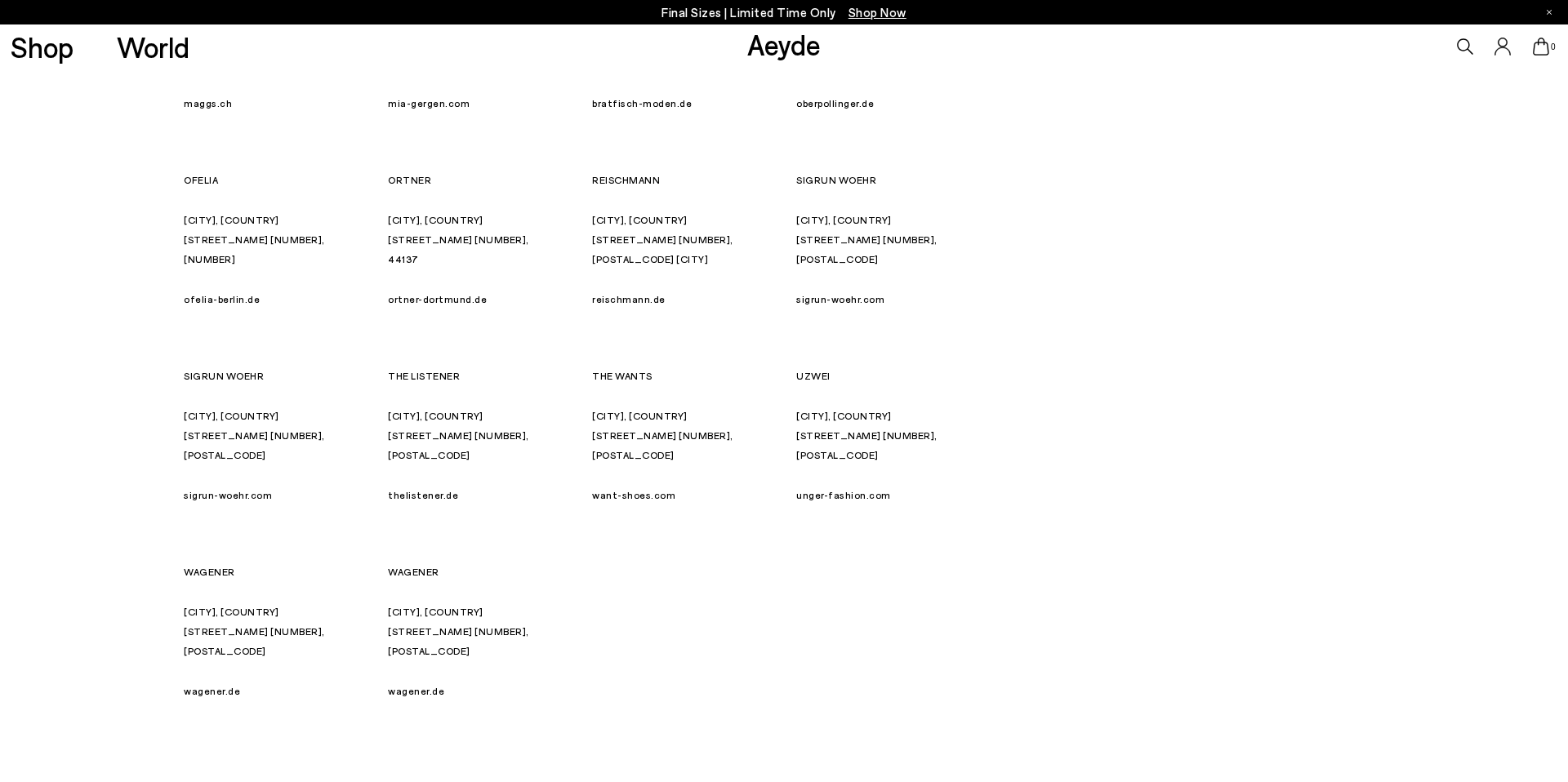 scroll, scrollTop: 940, scrollLeft: 0, axis: vertical 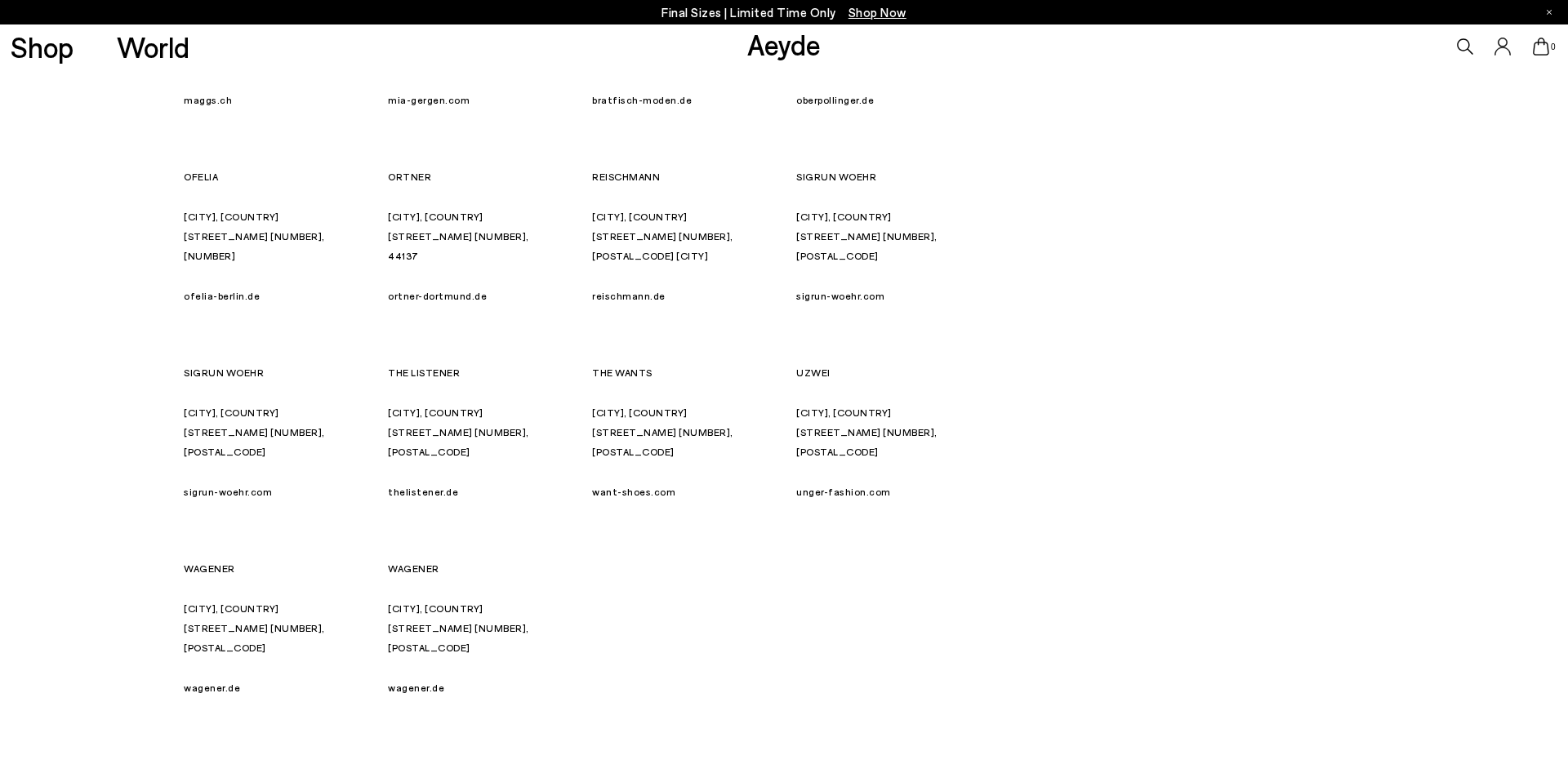 click on "want-shoes.com" at bounding box center (634, 491) 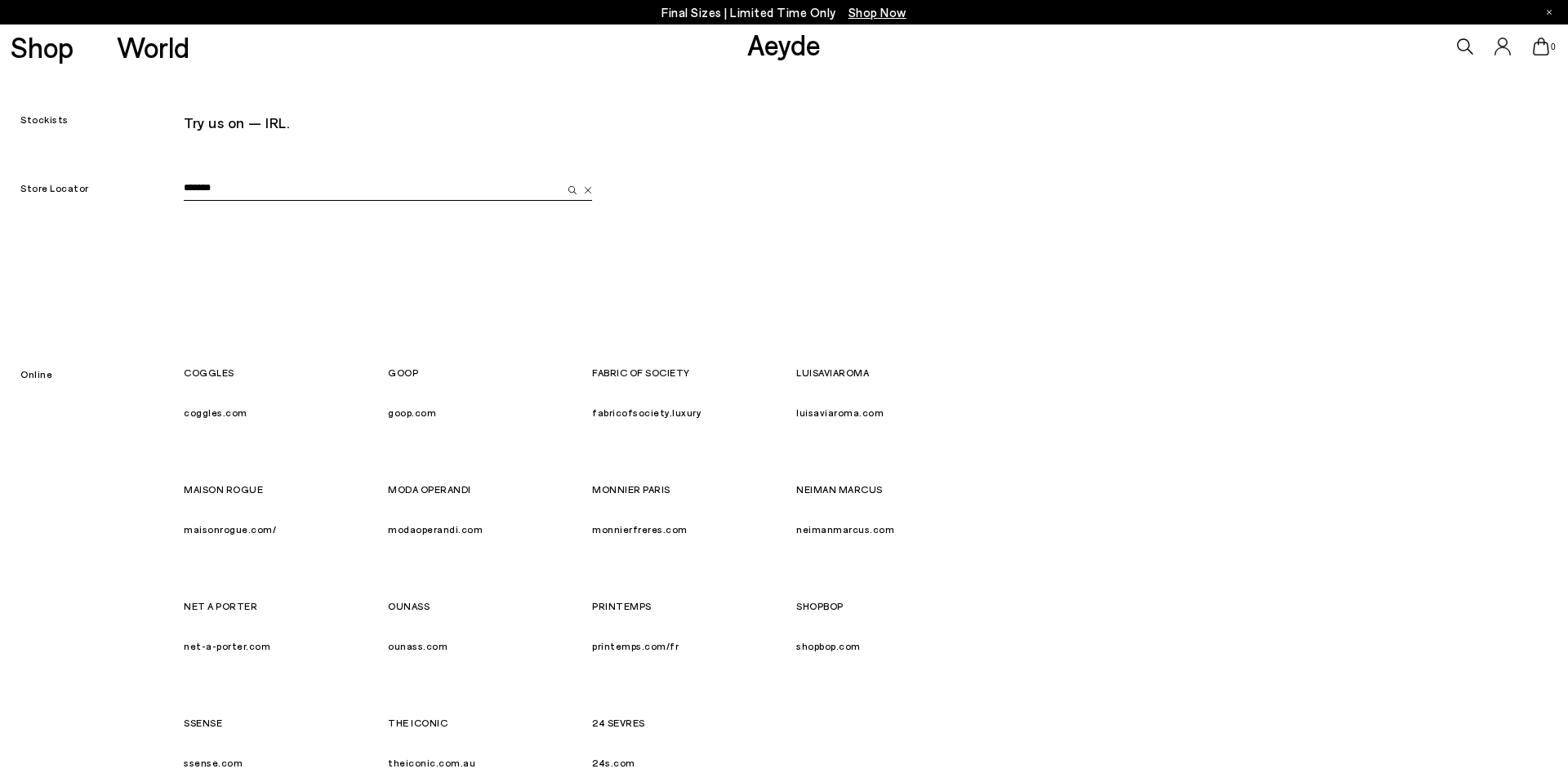 scroll, scrollTop: 3, scrollLeft: 0, axis: vertical 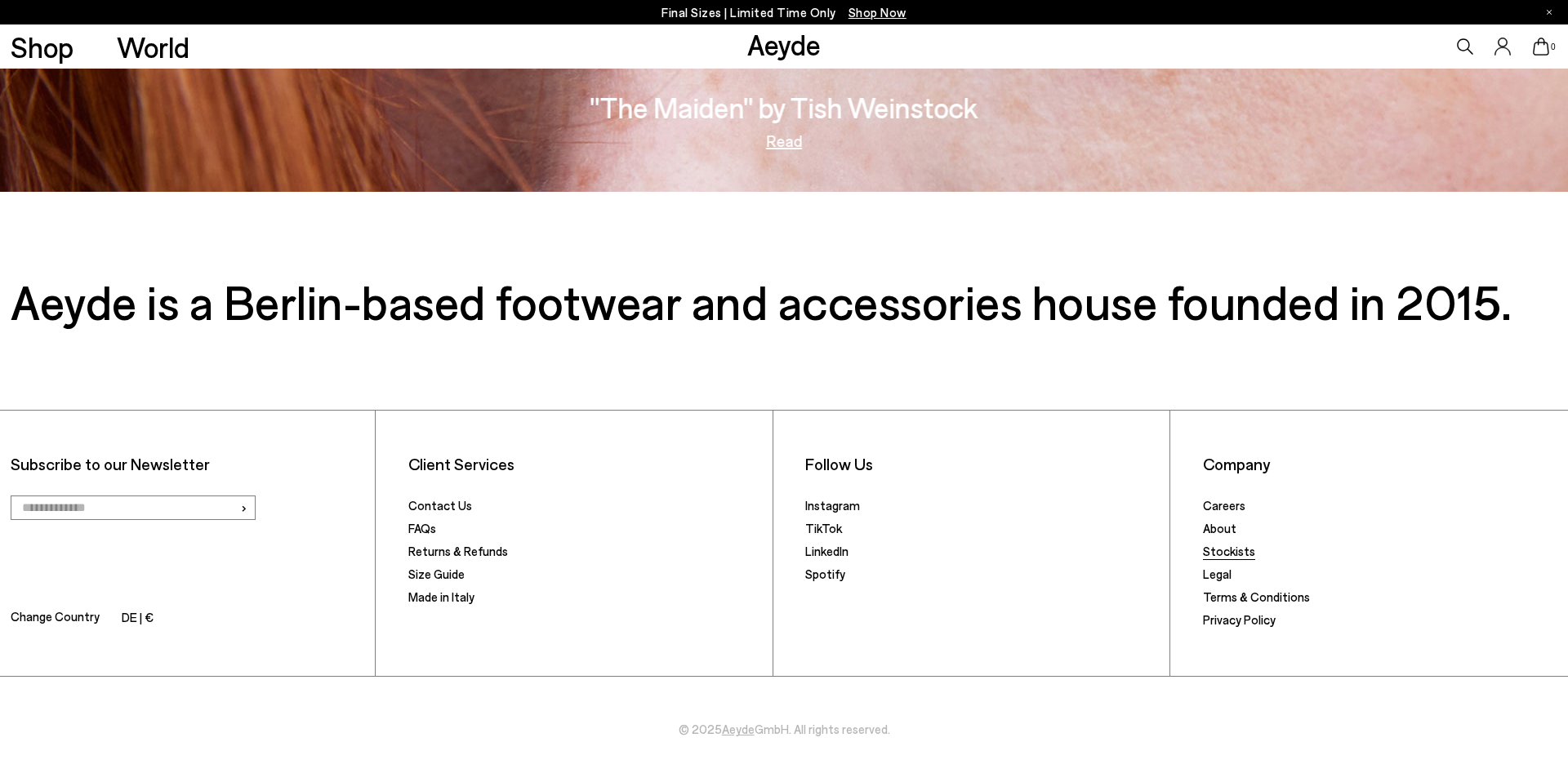 click on "Stockists" at bounding box center (1229, 551) 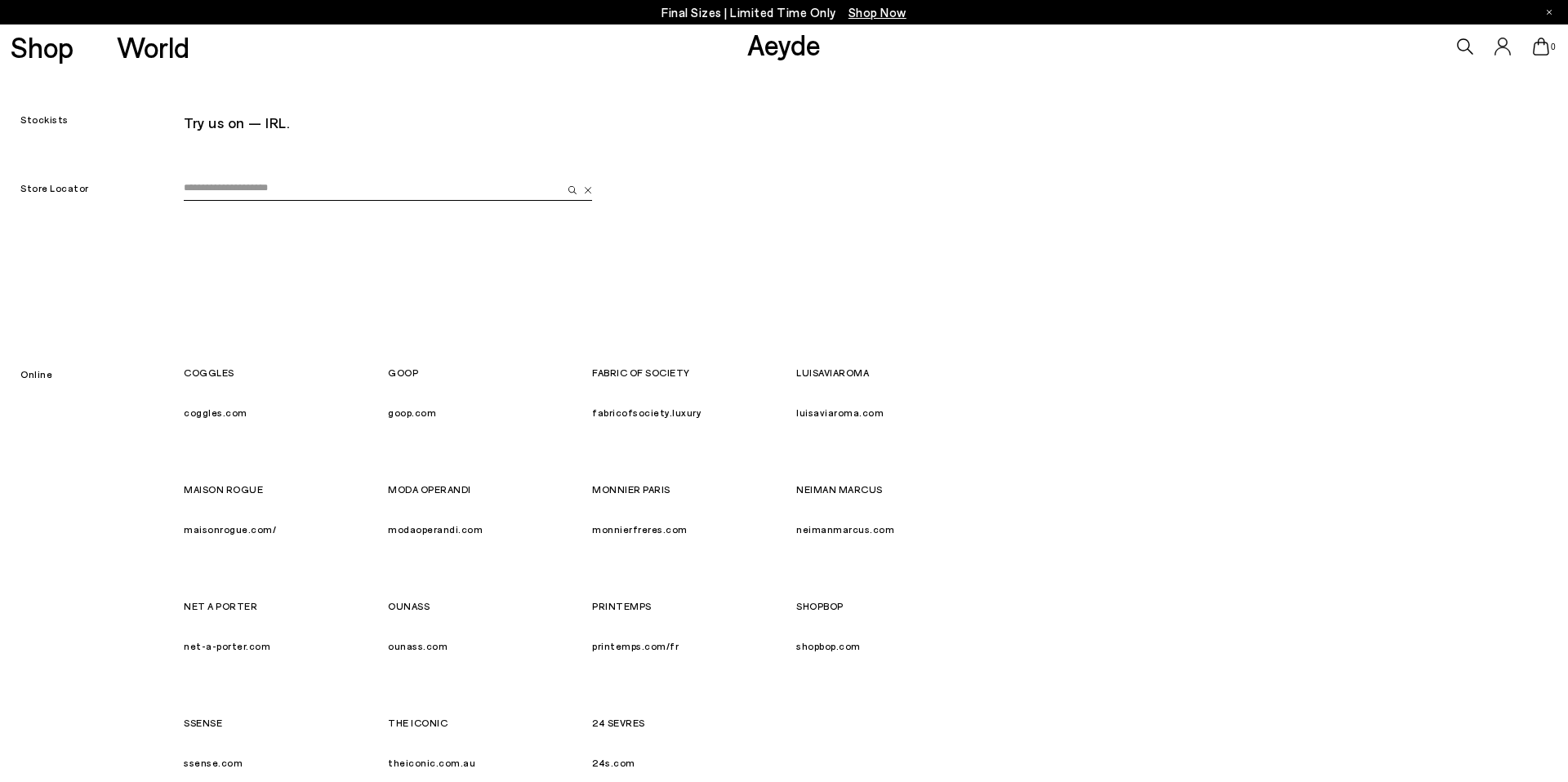 scroll, scrollTop: 0, scrollLeft: 0, axis: both 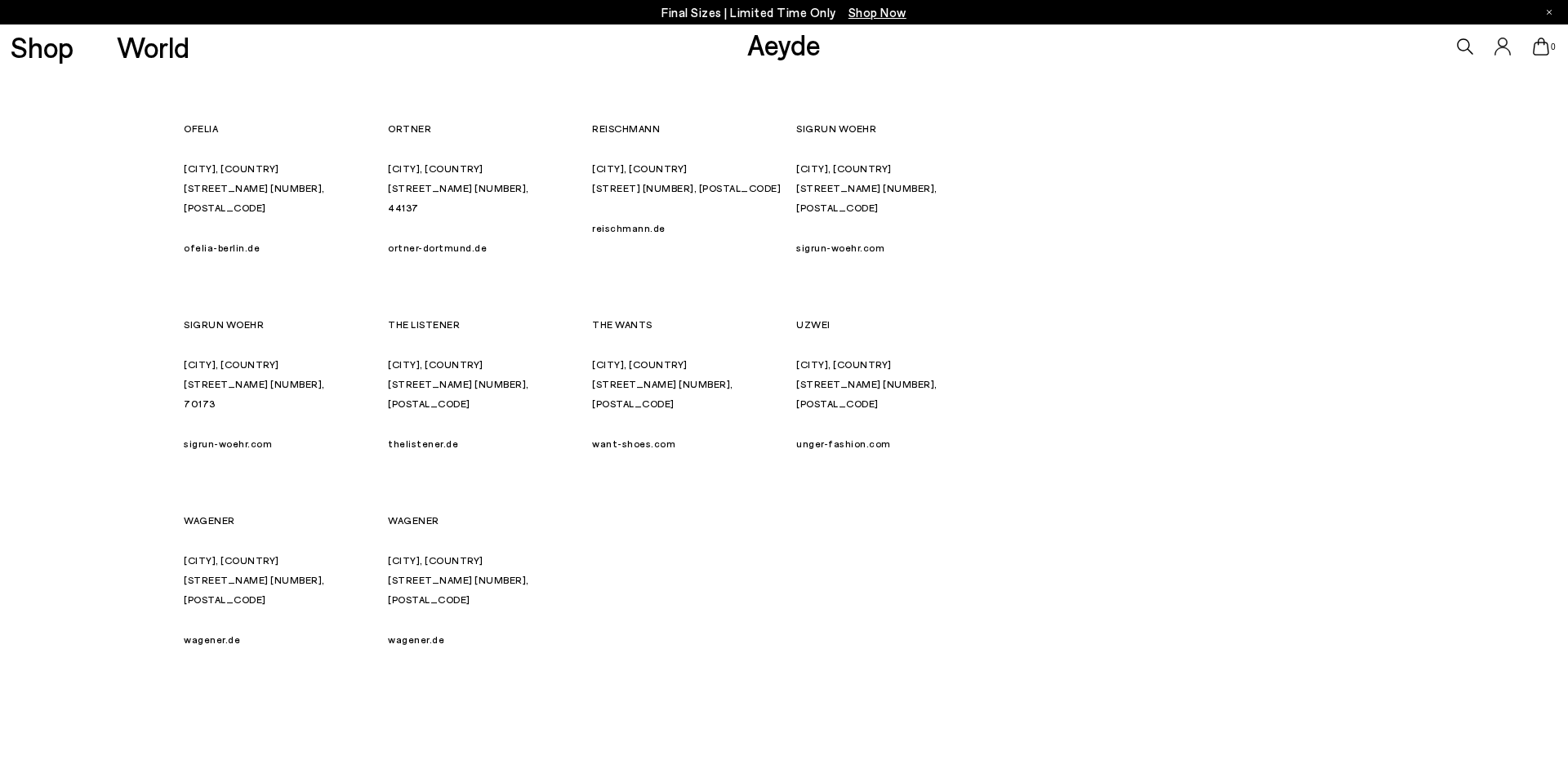 type on "*******" 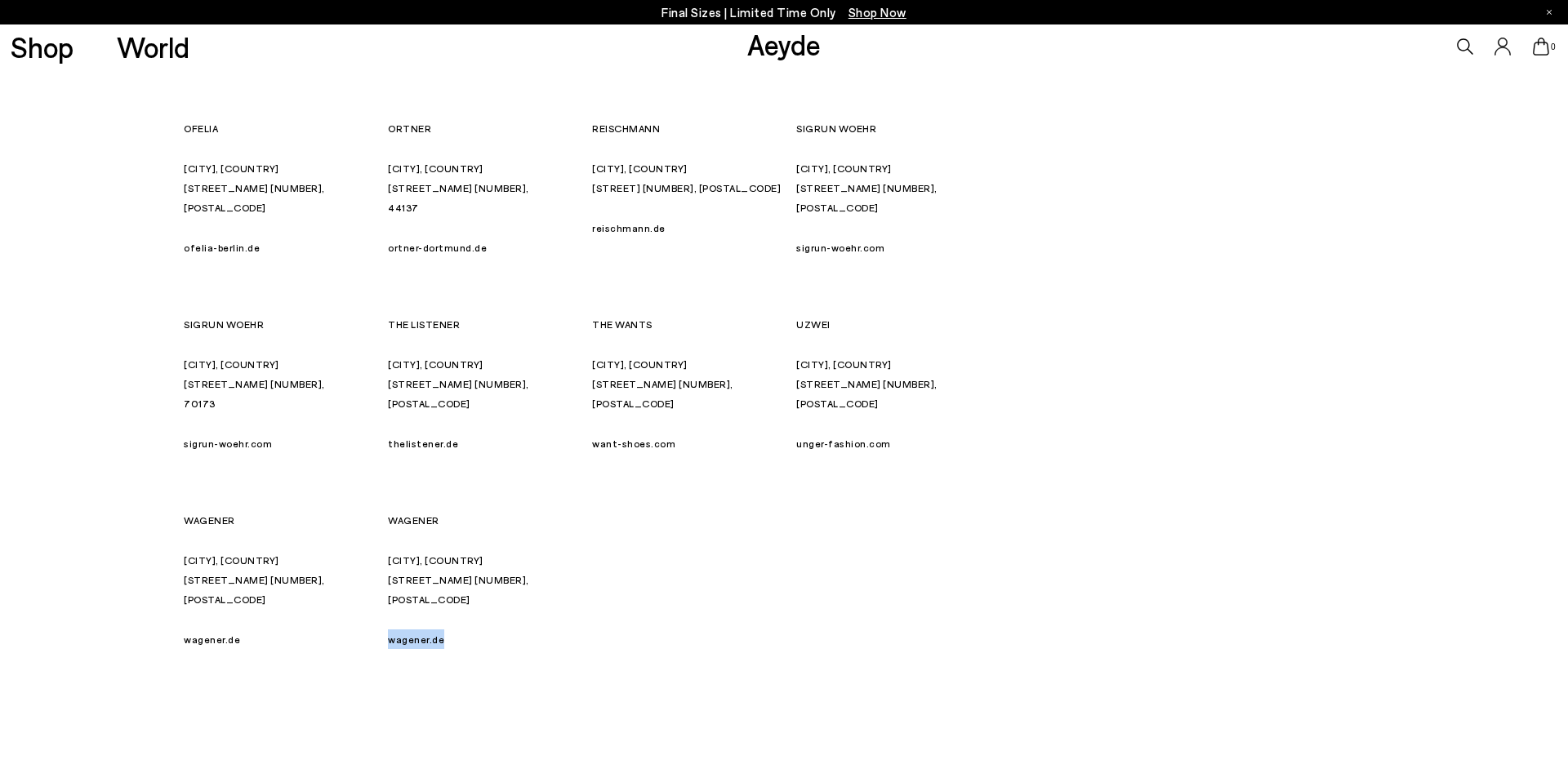click on "unger-fashion.com" at bounding box center [844, 443] 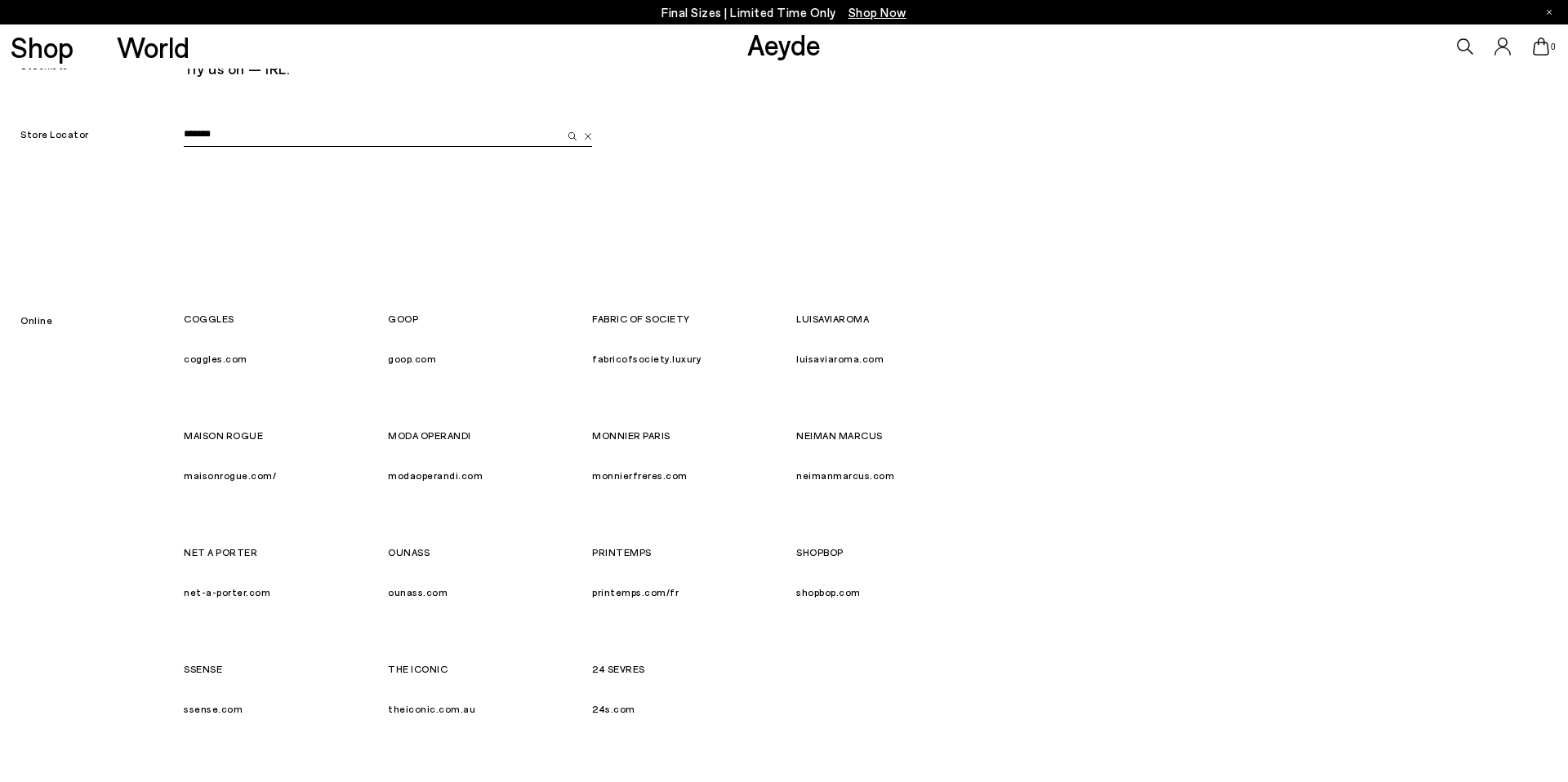 scroll, scrollTop: 0, scrollLeft: 0, axis: both 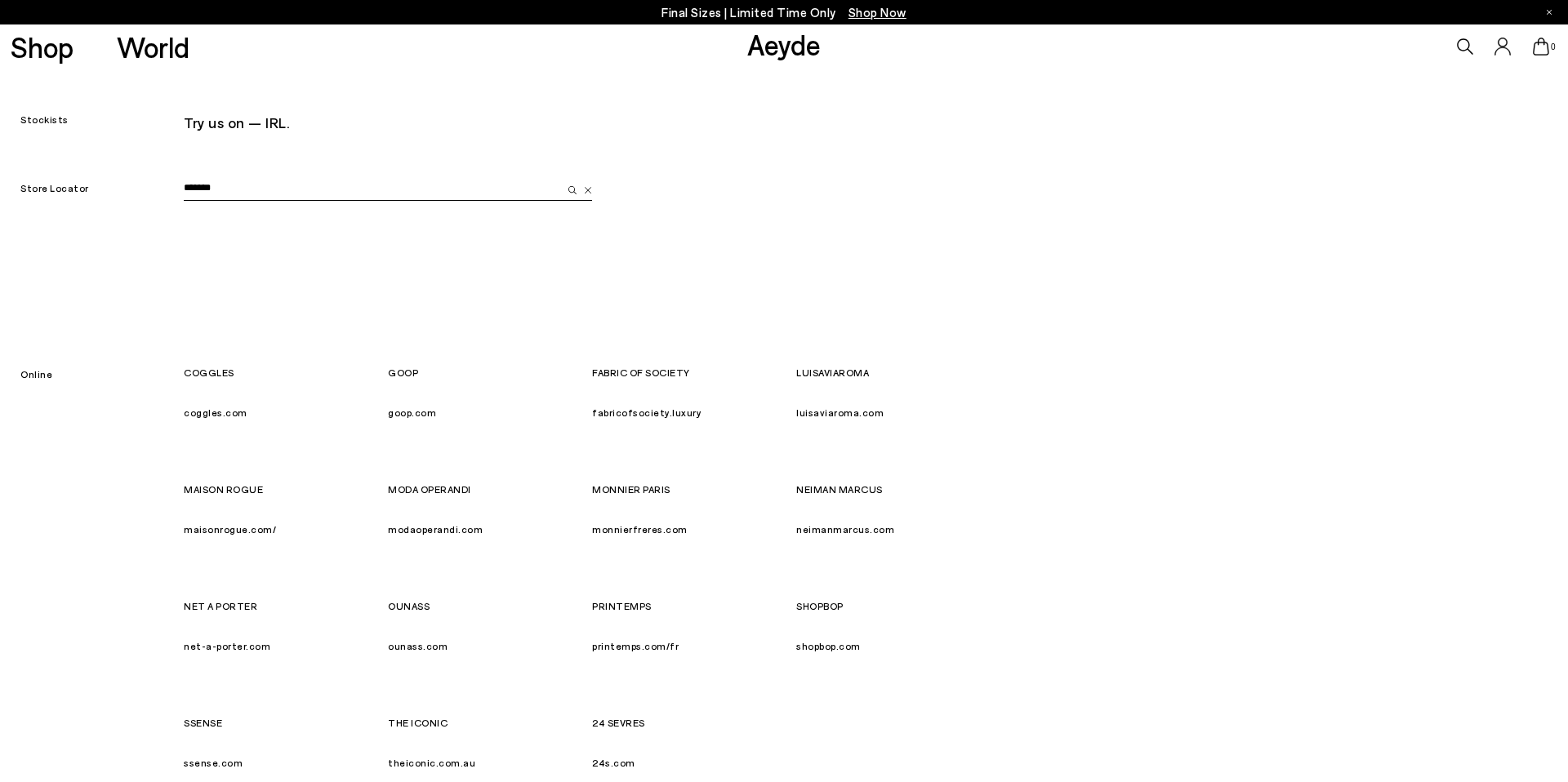 click on "*******" at bounding box center (372, 189) 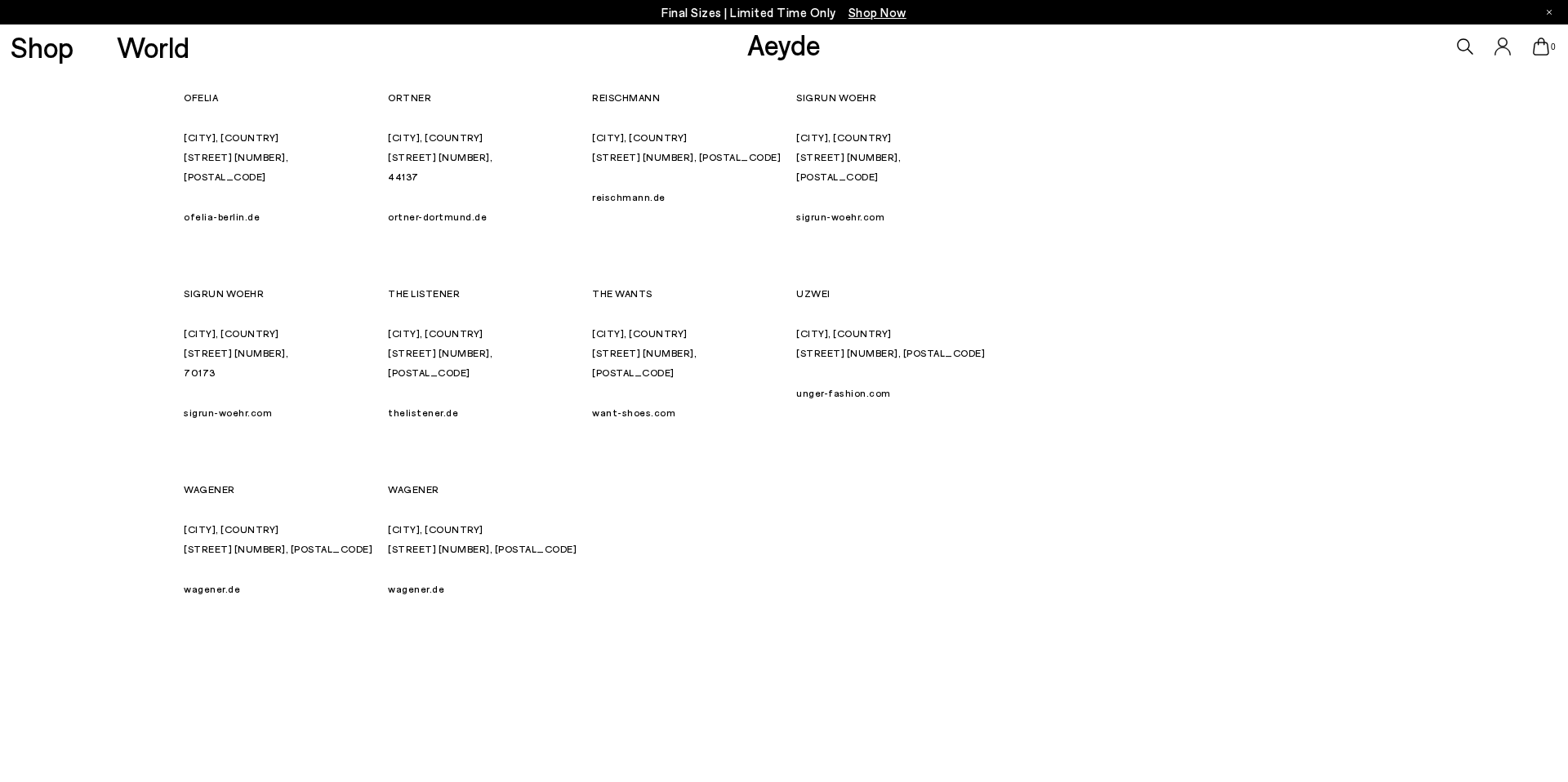 scroll, scrollTop: 1025, scrollLeft: 0, axis: vertical 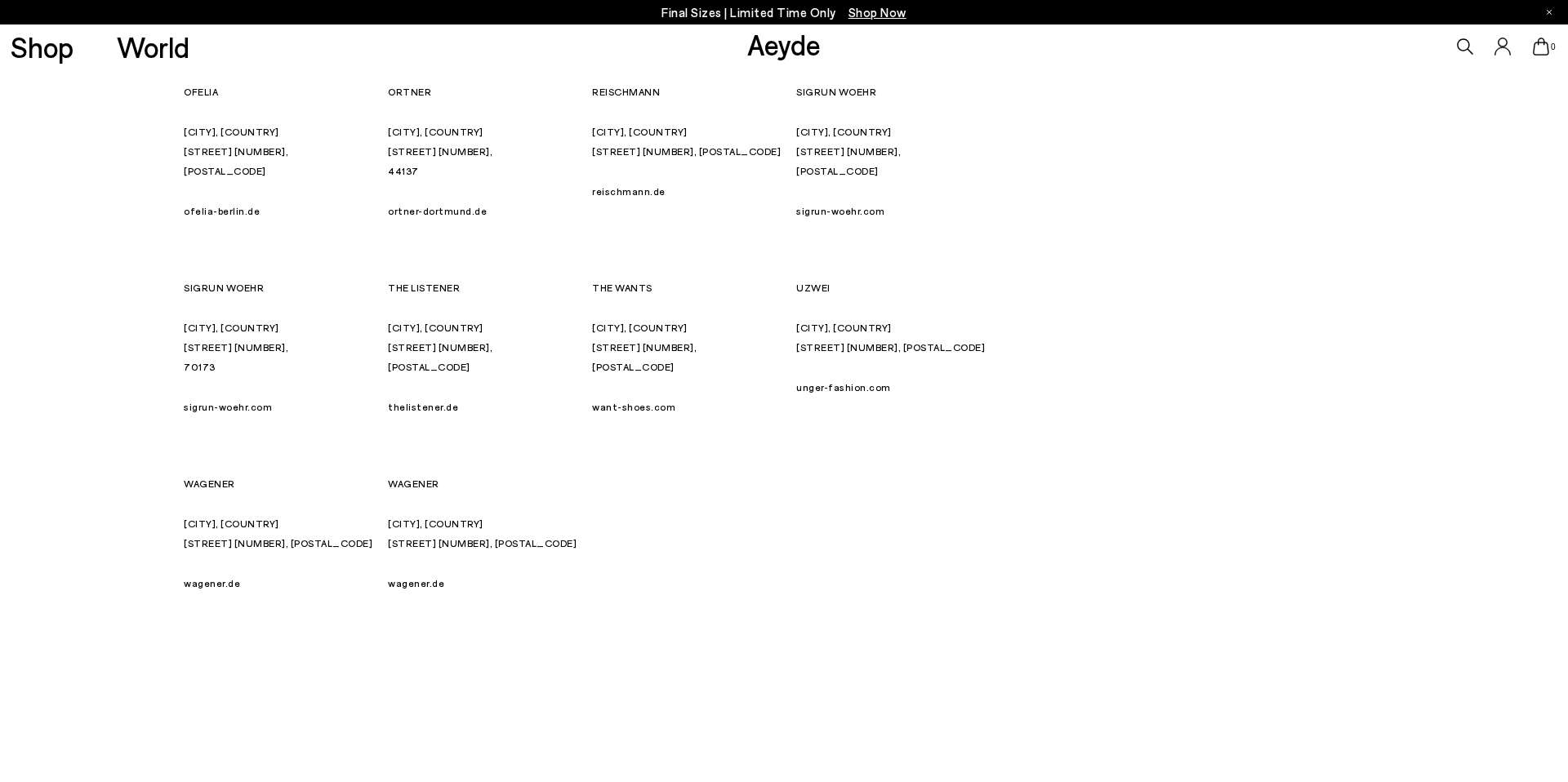 click on "unger-fashion.com" at bounding box center (844, 387) 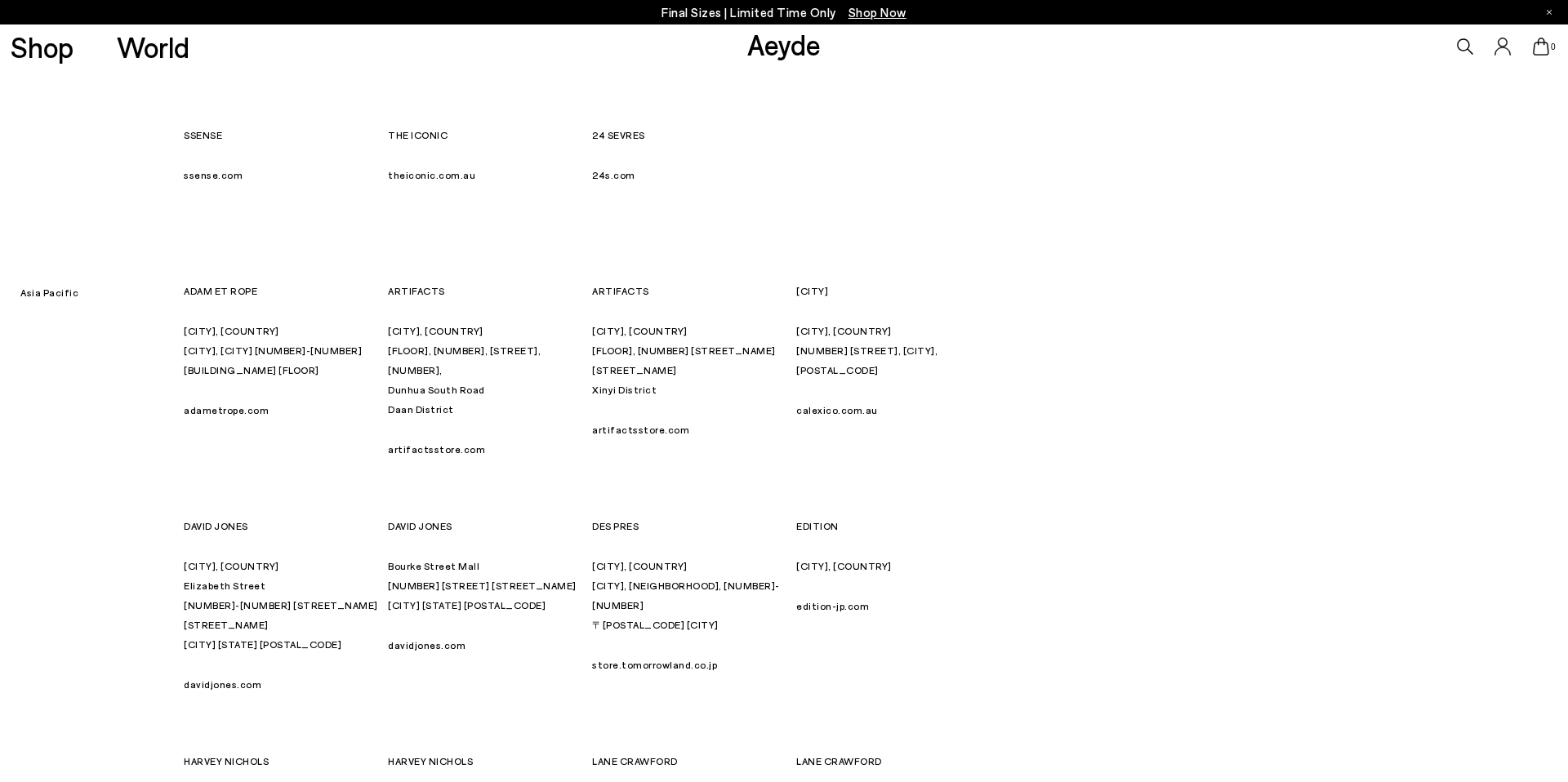 scroll, scrollTop: 0, scrollLeft: 0, axis: both 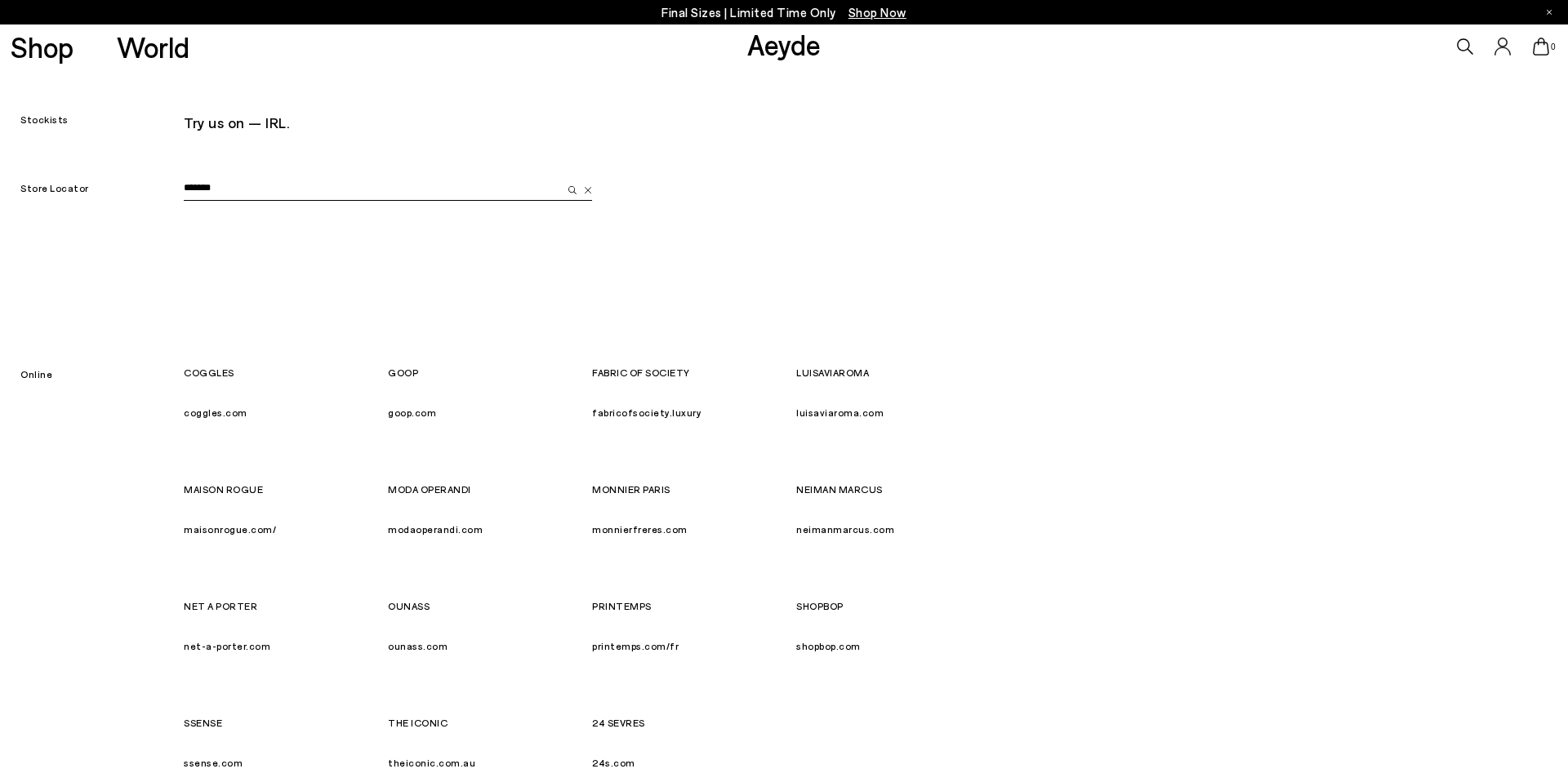 click at bounding box center [572, 190] 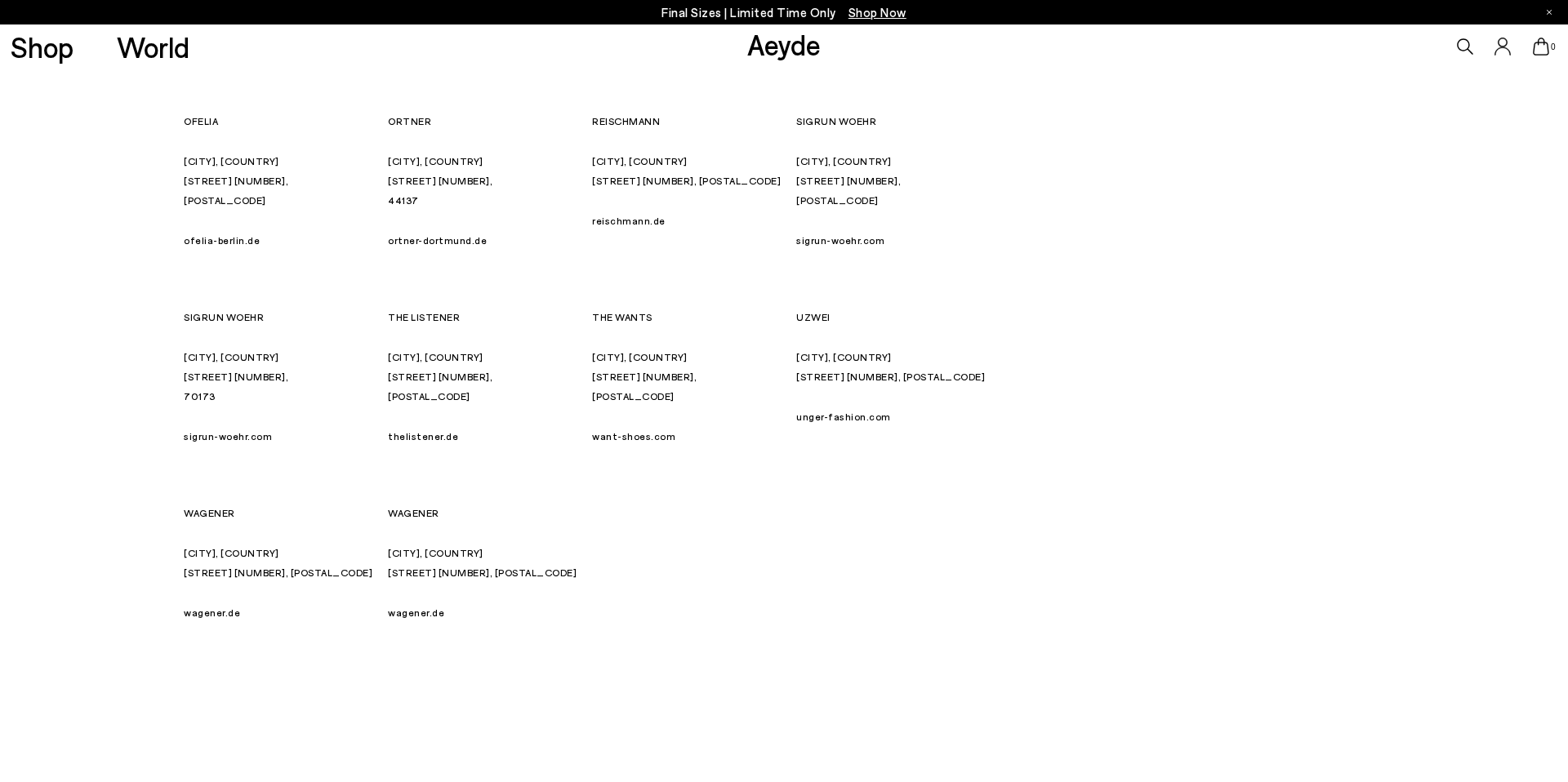 scroll, scrollTop: 983, scrollLeft: 0, axis: vertical 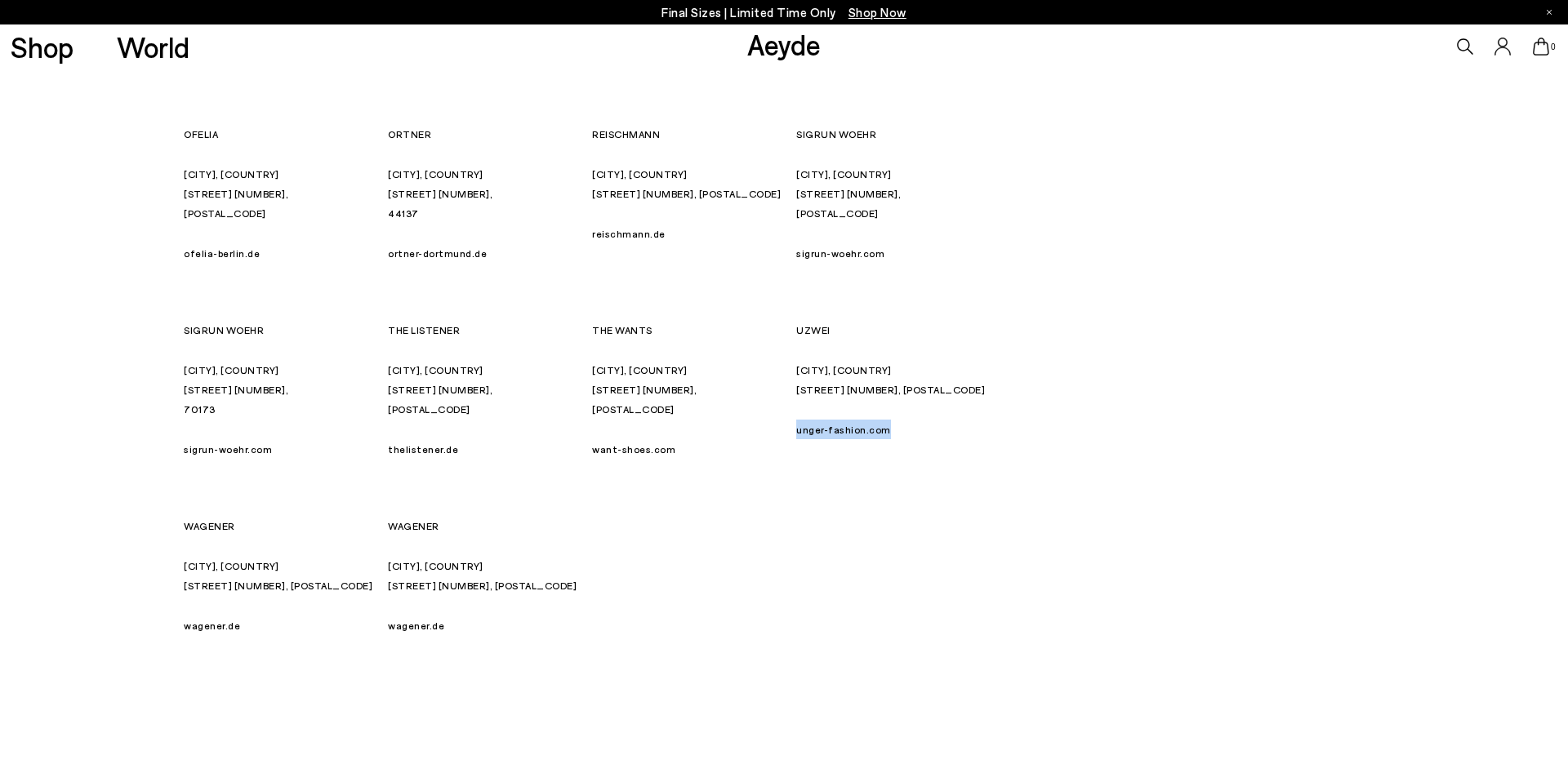 click on "want-shoes.com" at bounding box center (634, 449) 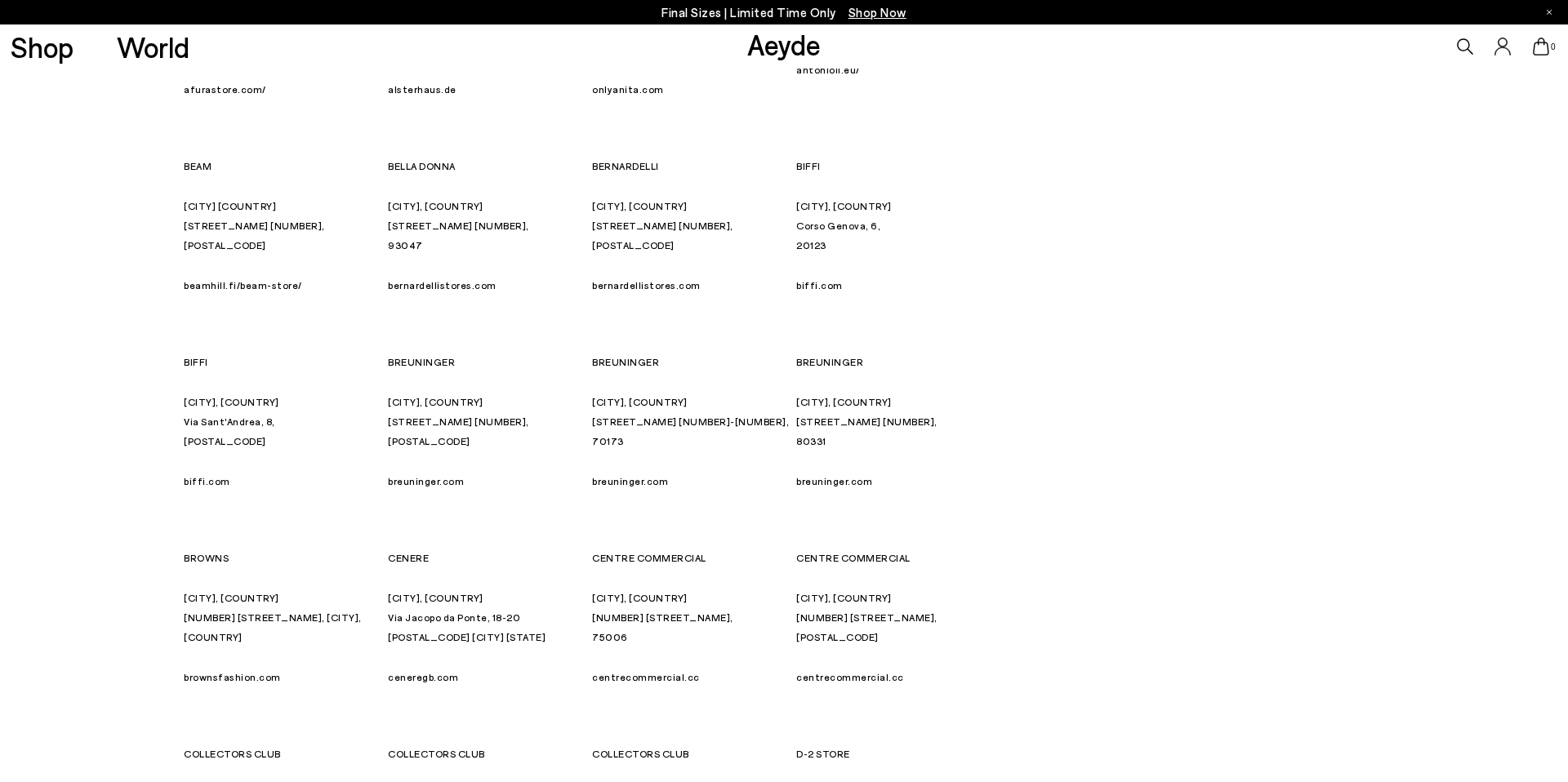 scroll, scrollTop: 2027, scrollLeft: 0, axis: vertical 